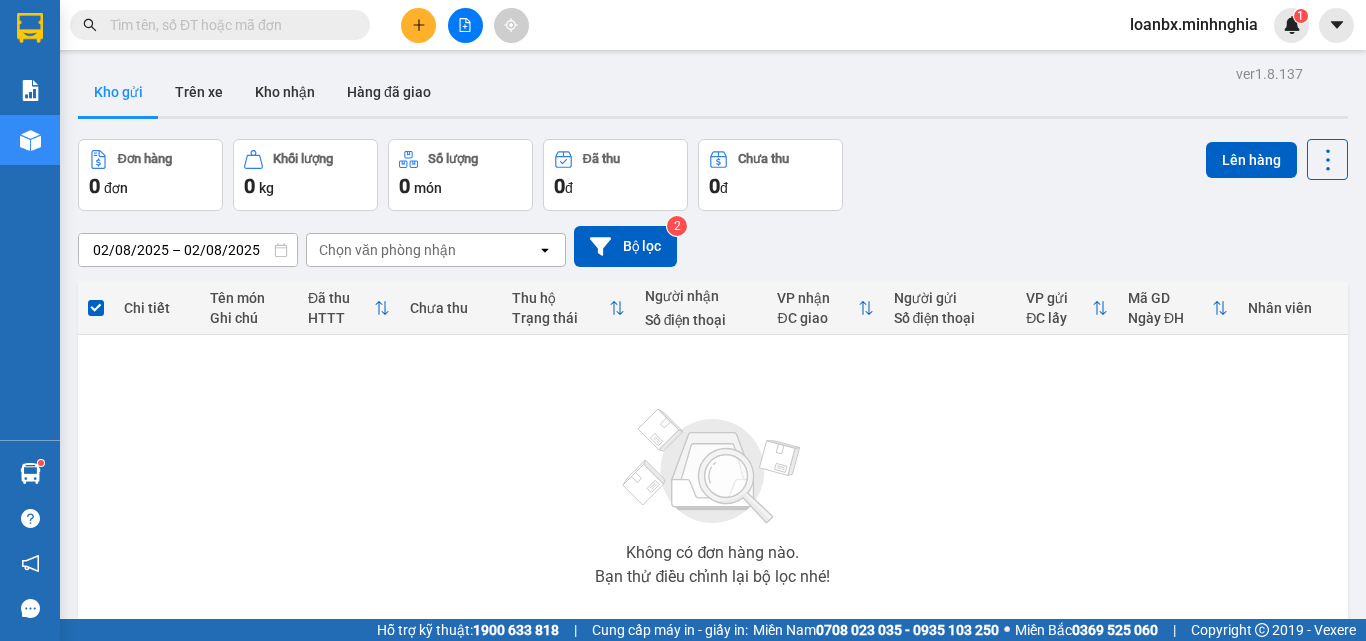 scroll, scrollTop: 0, scrollLeft: 0, axis: both 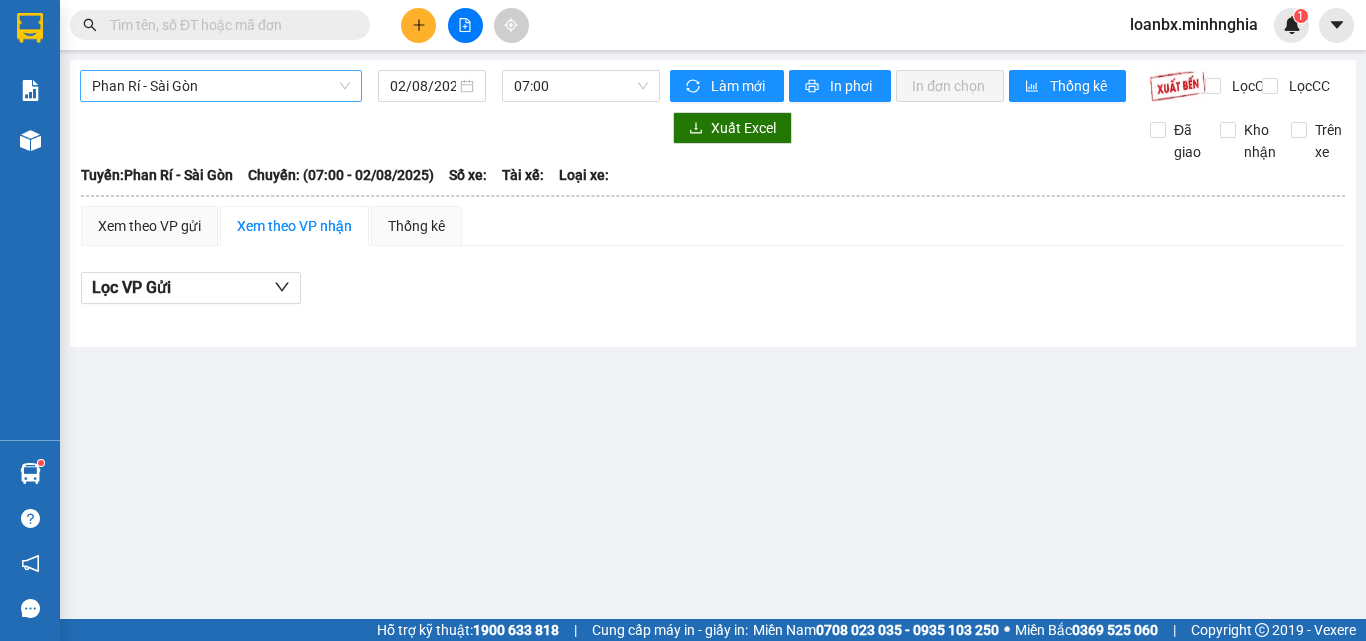 click on "Phan Rí - Sài Gòn" at bounding box center [221, 86] 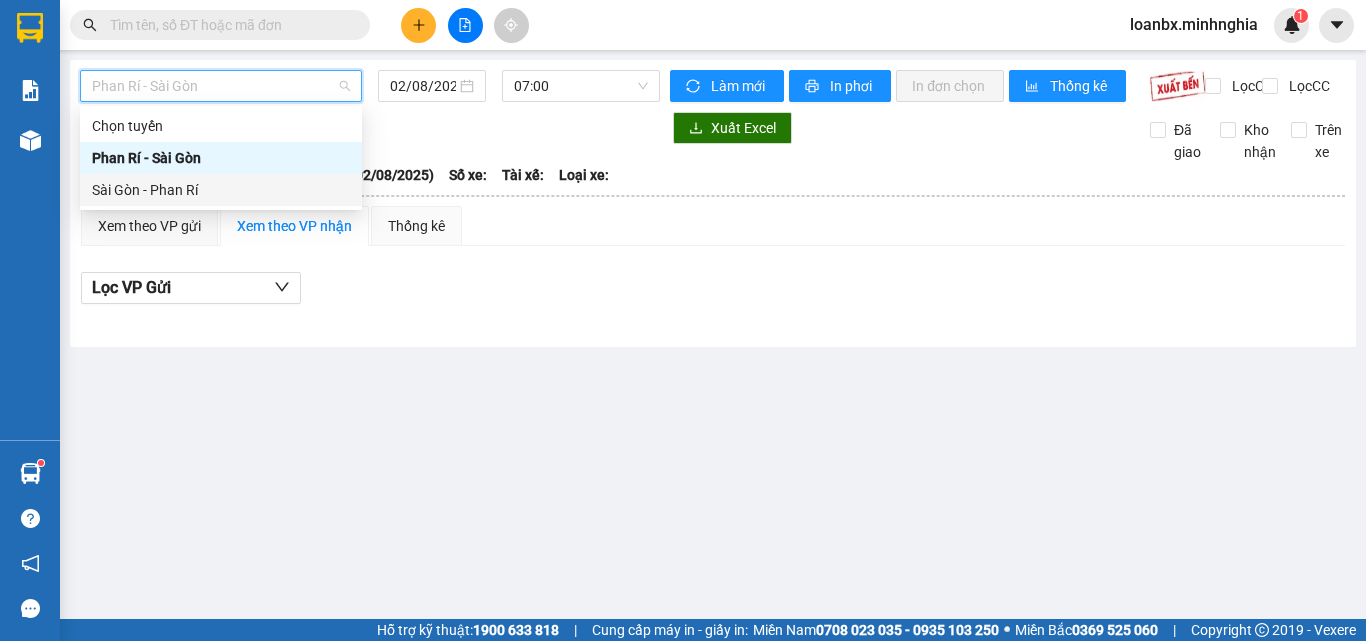 click on "Sài Gòn - Phan Rí" at bounding box center [221, 190] 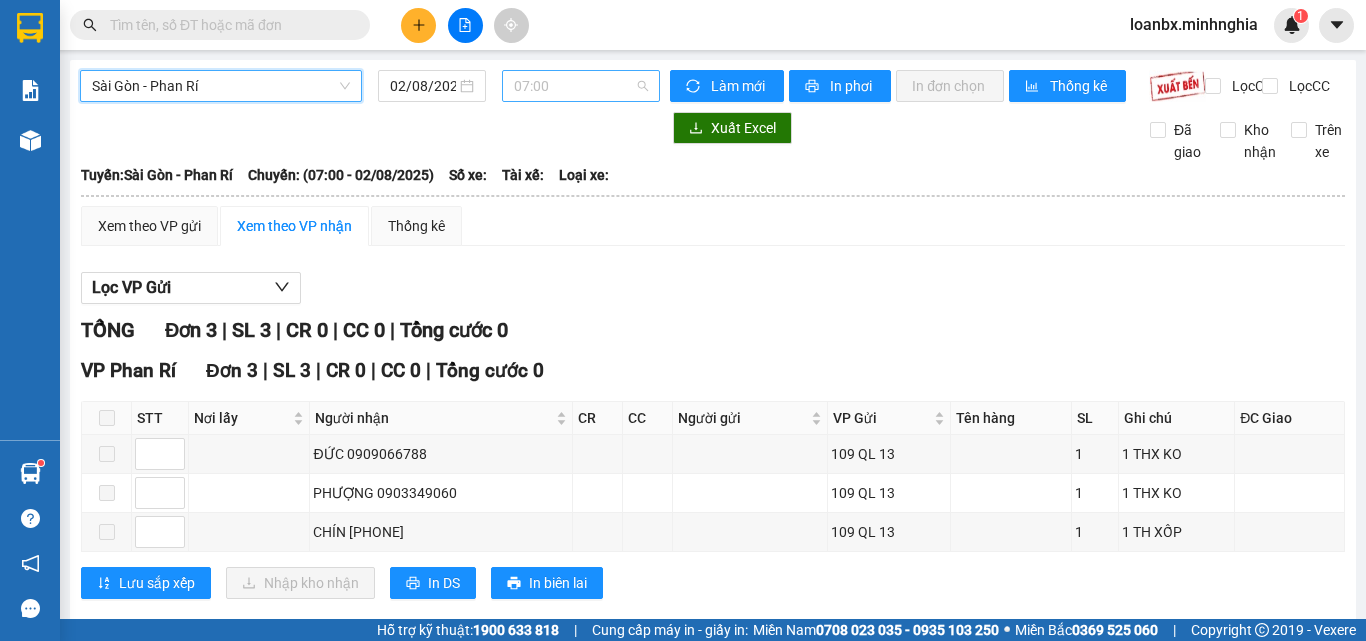 click on "07:00" at bounding box center (581, 86) 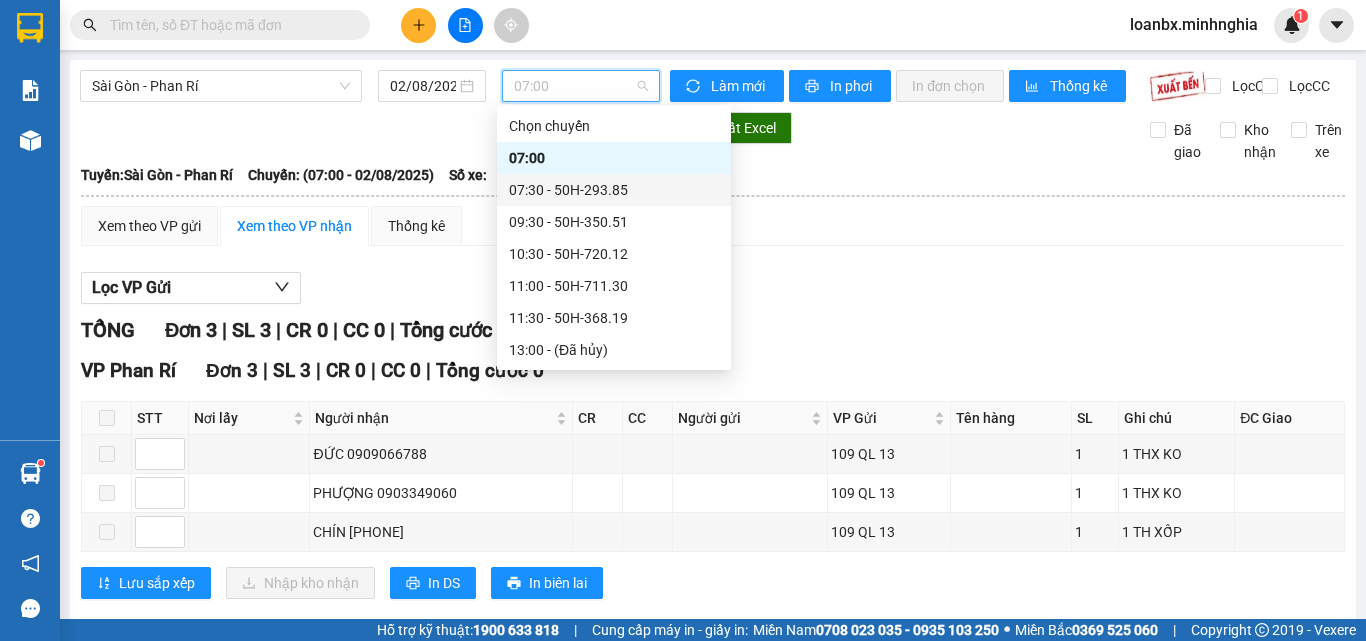 click on "[TIME]     - [ID_NUMBER]" at bounding box center (614, 190) 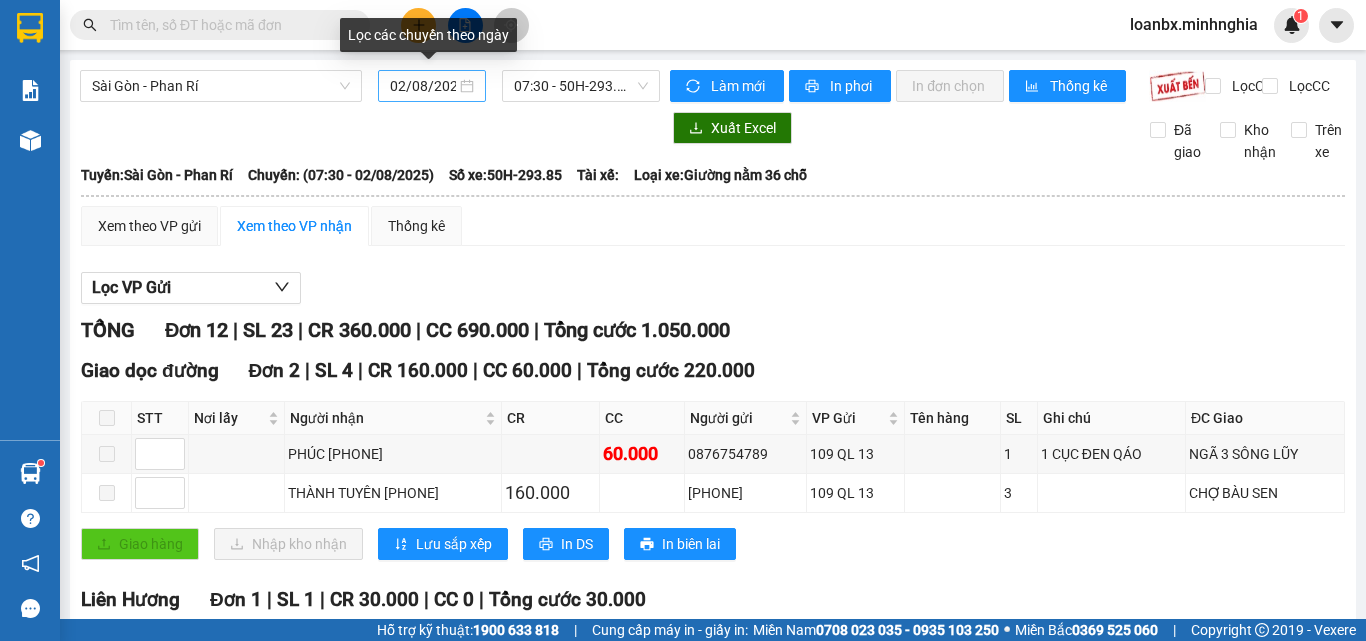 click on "02/08/2025" at bounding box center [423, 86] 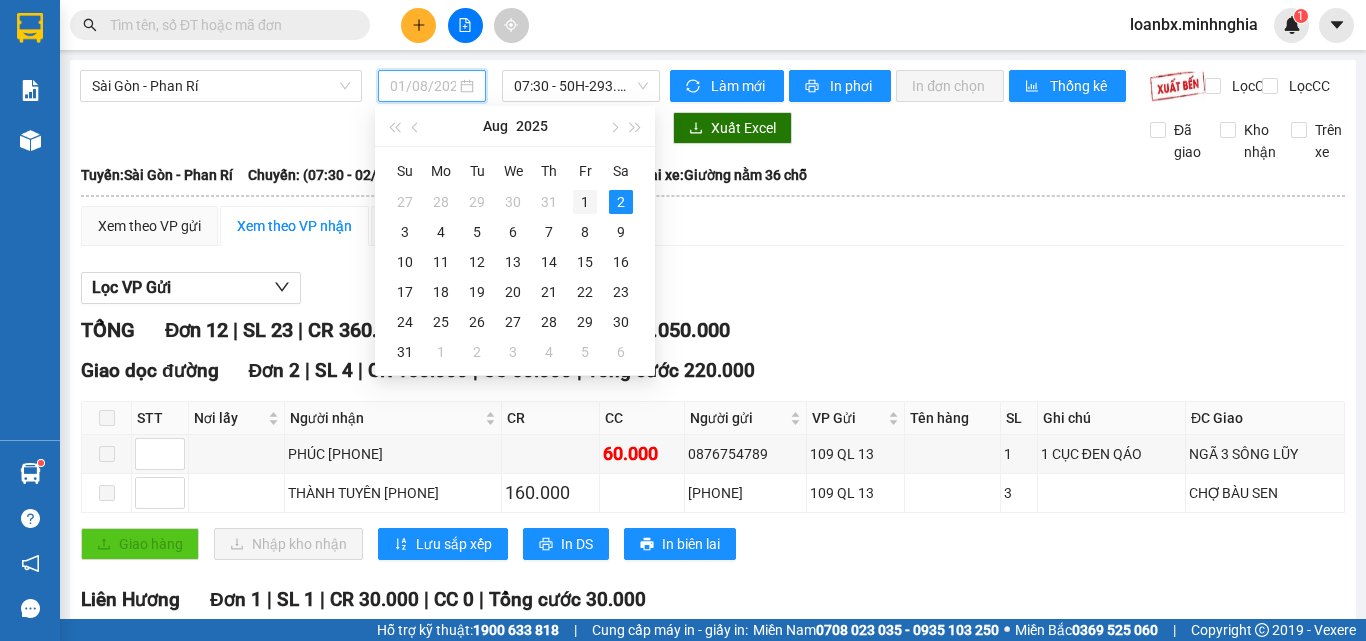 click on "1" at bounding box center (585, 202) 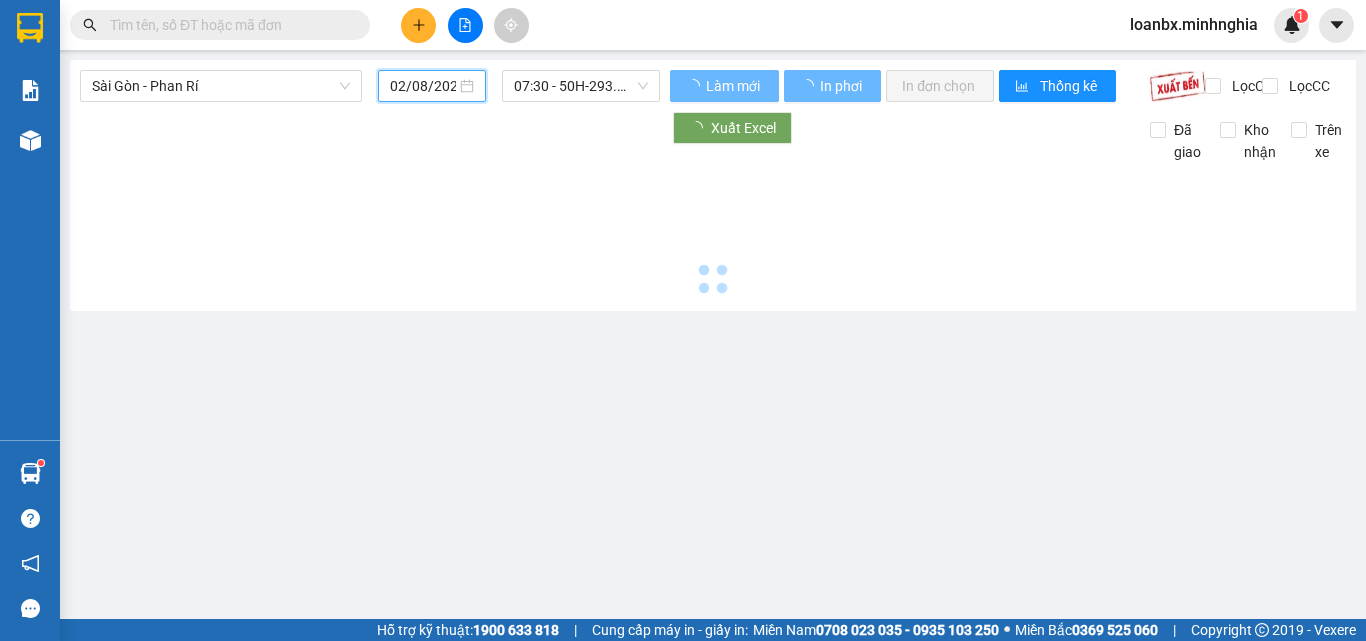 type on "01/08/2025" 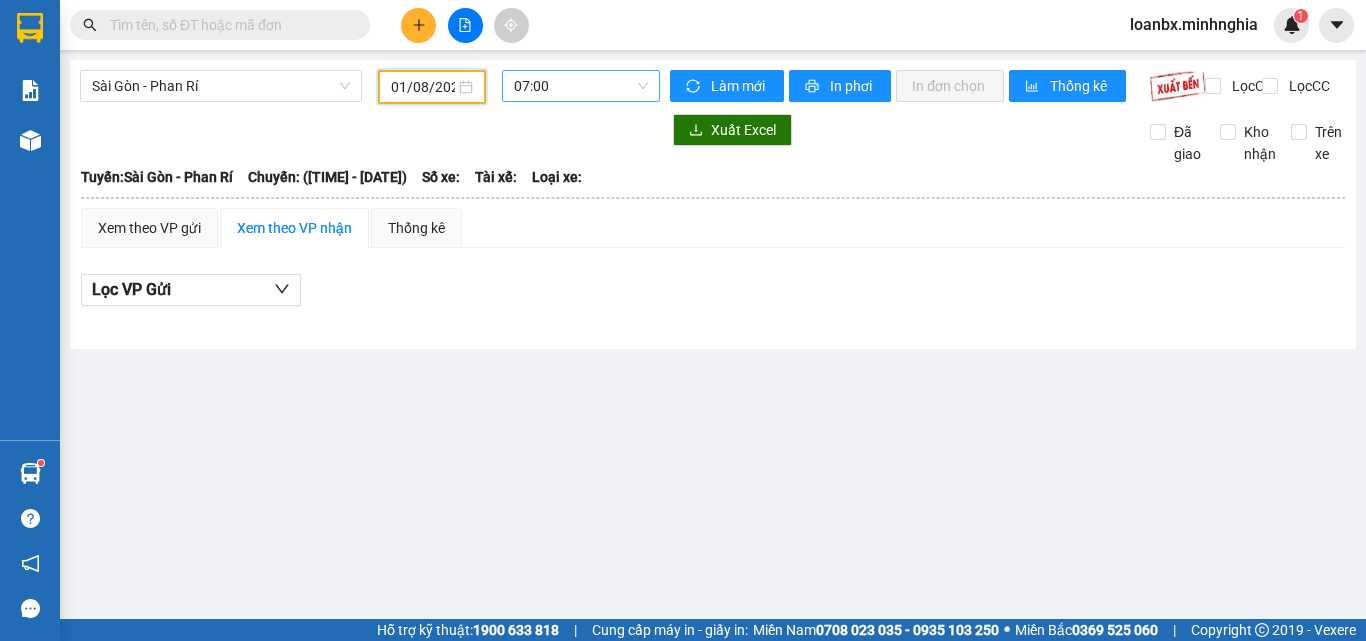 drag, startPoint x: 558, startPoint y: 90, endPoint x: 559, endPoint y: 119, distance: 29.017237 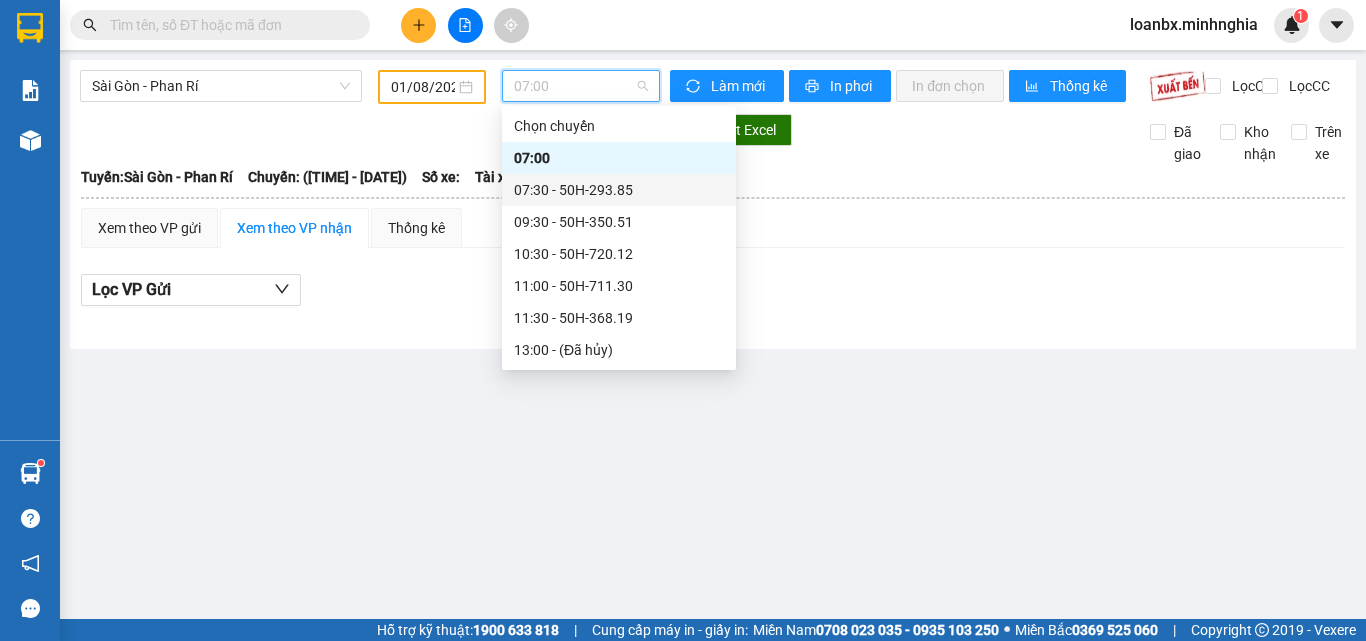 click on "[TIME]     - [ID_NUMBER]" at bounding box center [619, 190] 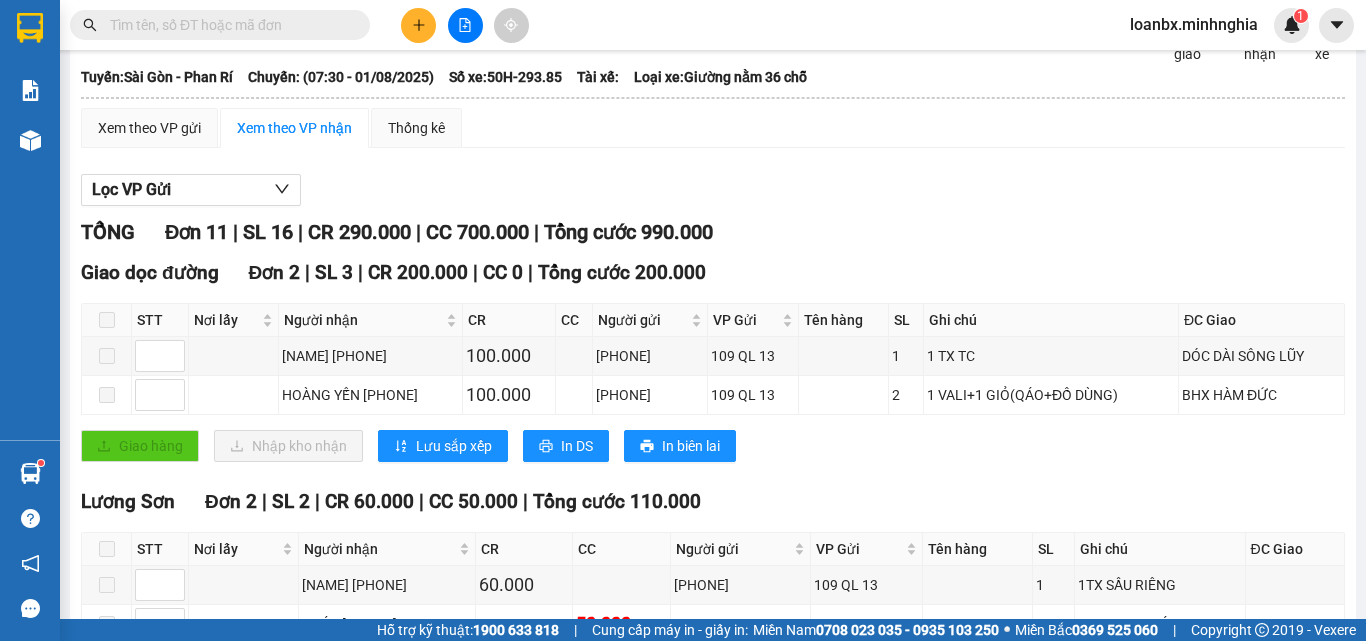 scroll, scrollTop: 0, scrollLeft: 0, axis: both 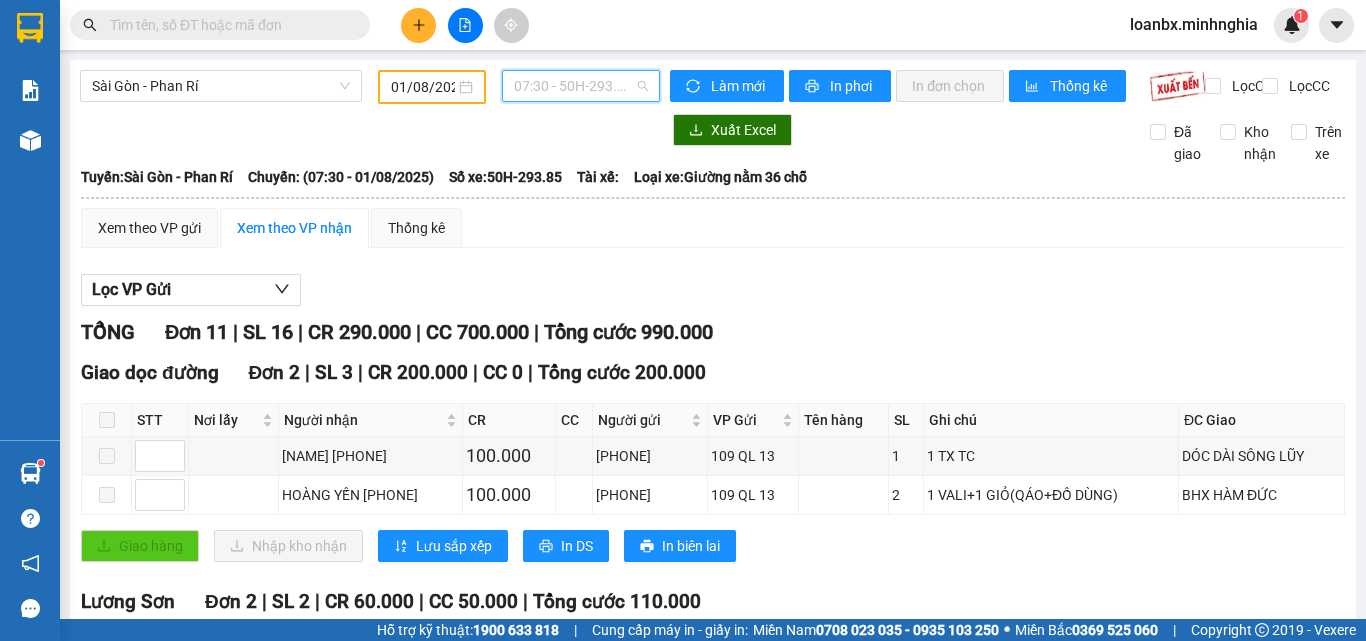 click on "[TIME]     - [ID_NUMBER]" at bounding box center [581, 86] 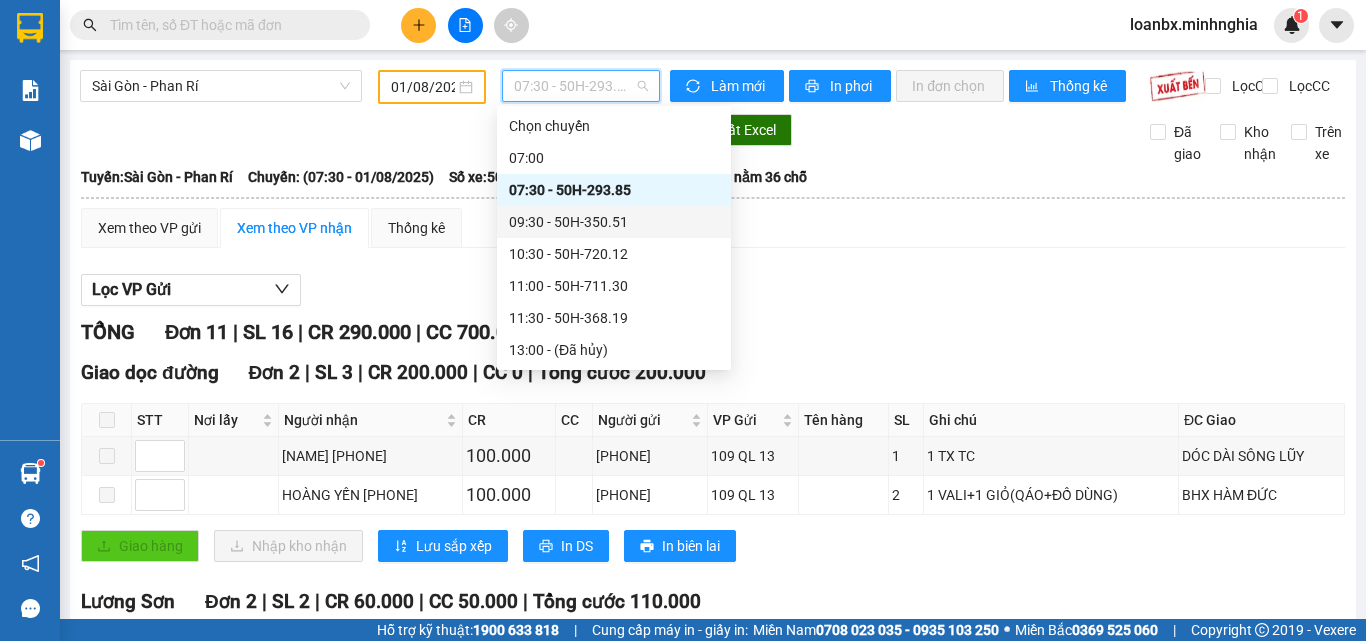 click on "[TIME]     - [CODE]" at bounding box center [614, 222] 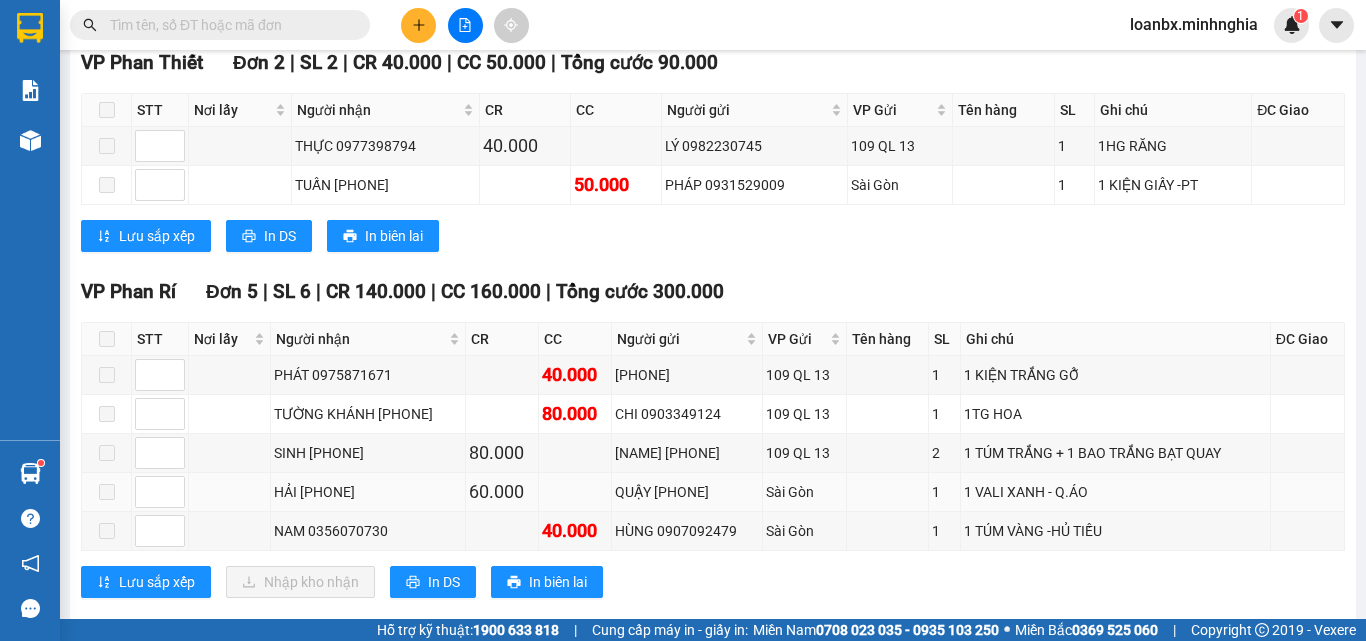 scroll, scrollTop: 0, scrollLeft: 0, axis: both 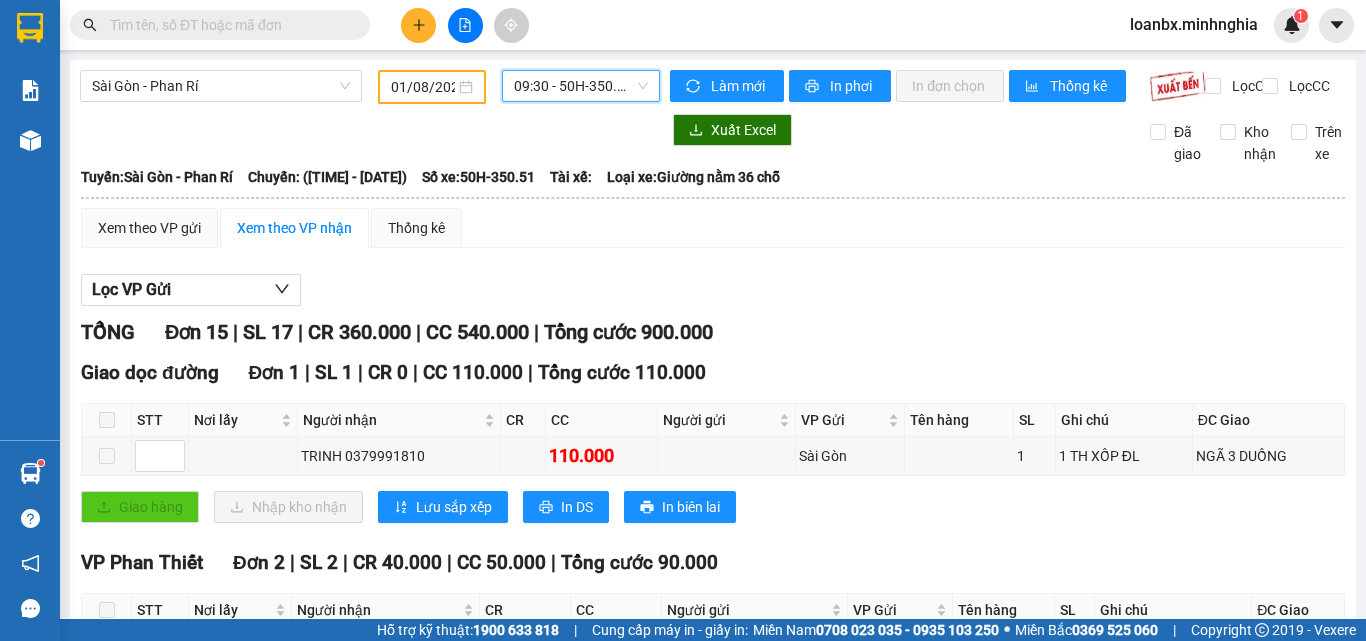 click on "[TIME]     - [CODE]" at bounding box center [581, 86] 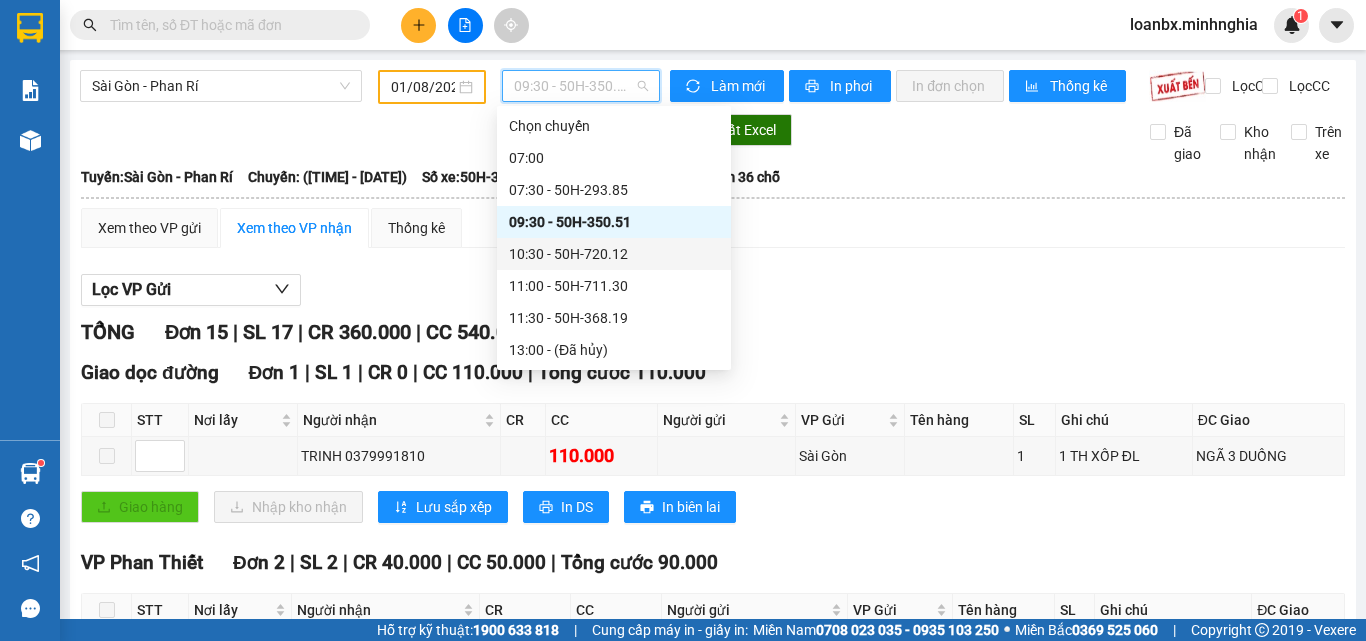 click on "10:30     - 50H-720.12" at bounding box center [614, 254] 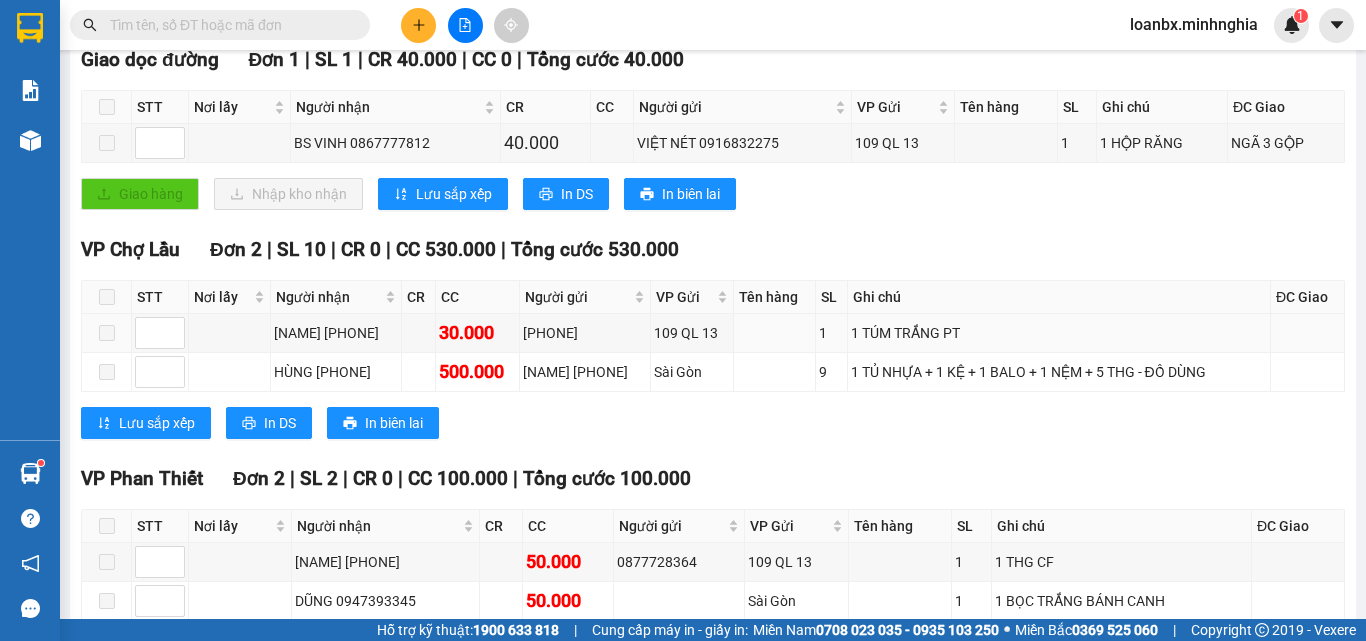 scroll, scrollTop: 0, scrollLeft: 0, axis: both 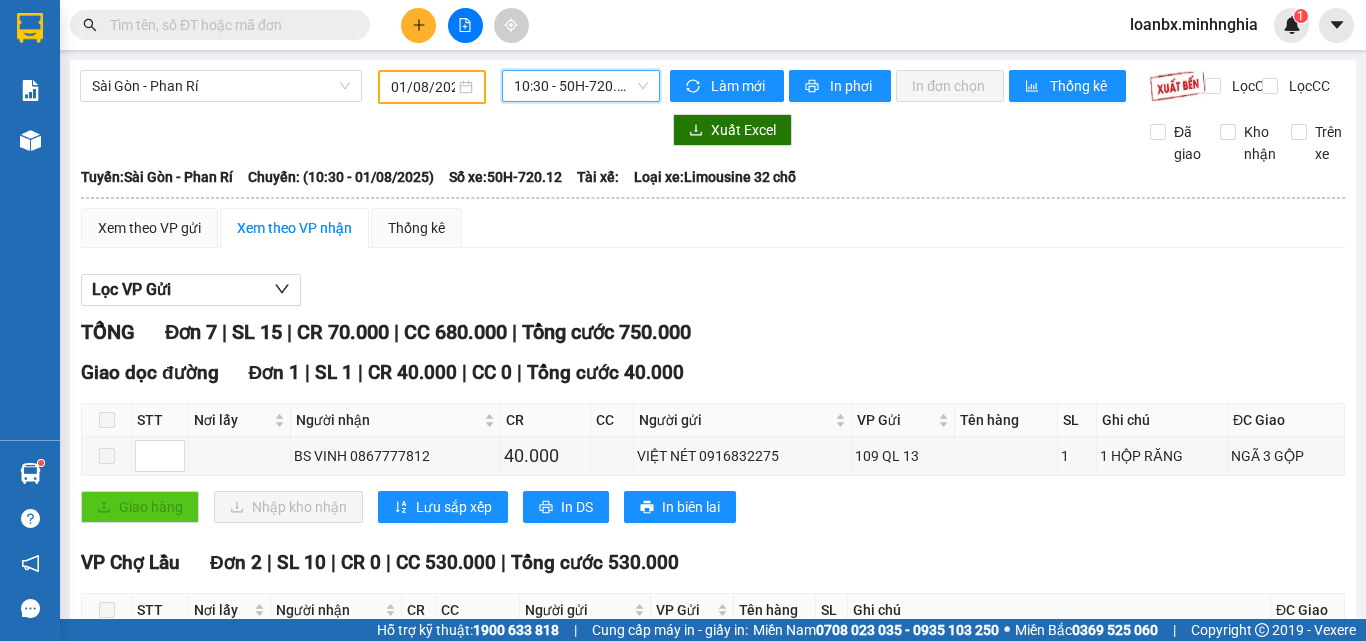 click on "10:30     - 50H-720.12" at bounding box center [581, 86] 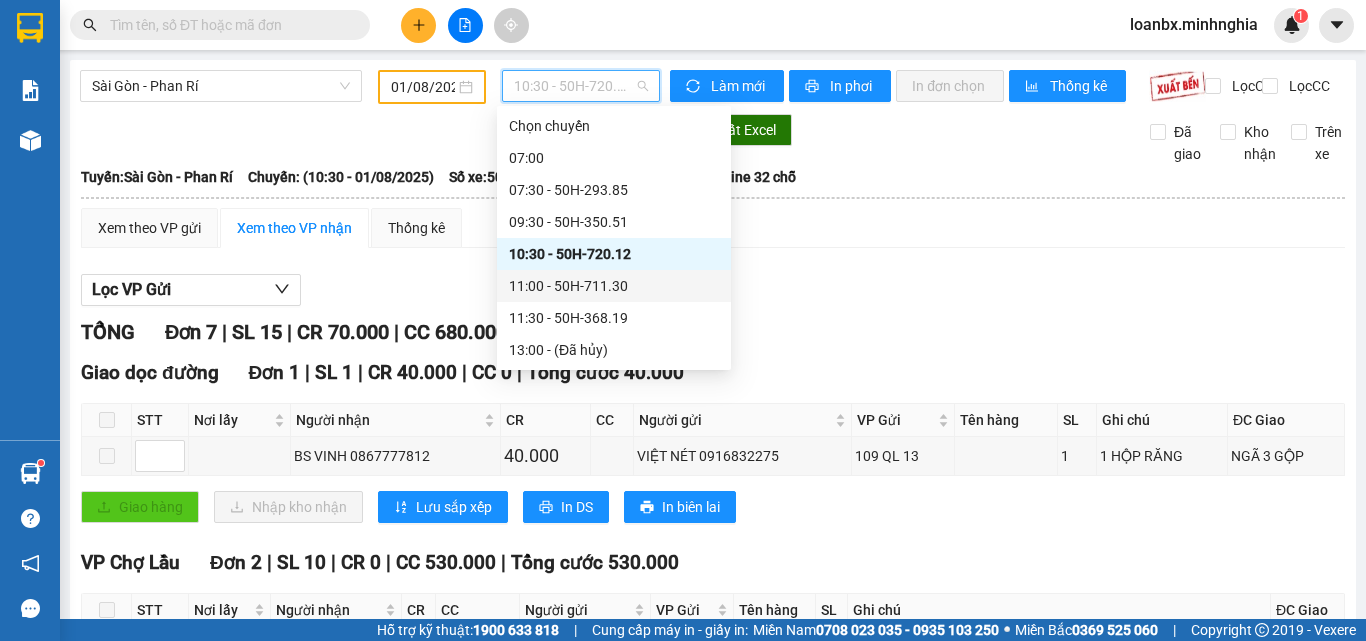 click on "11:00     - 50H-711.30" at bounding box center [614, 286] 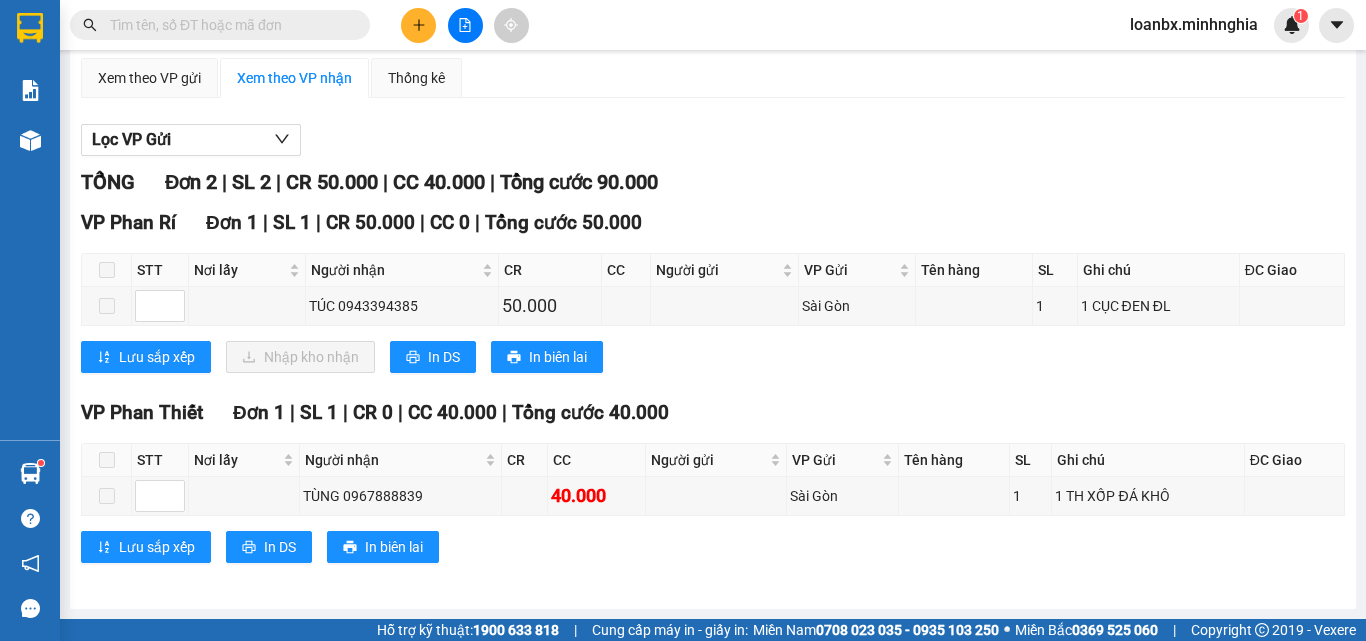 scroll, scrollTop: 0, scrollLeft: 0, axis: both 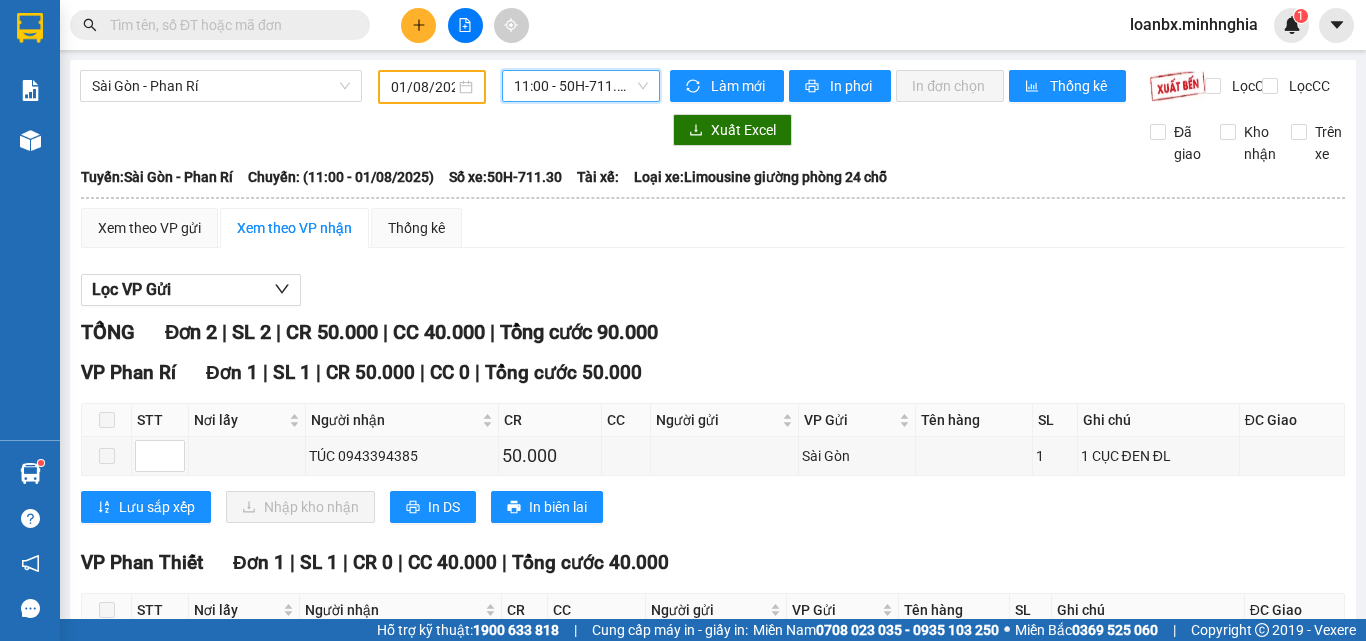 click on "11:00     - 50H-711.30" at bounding box center [581, 86] 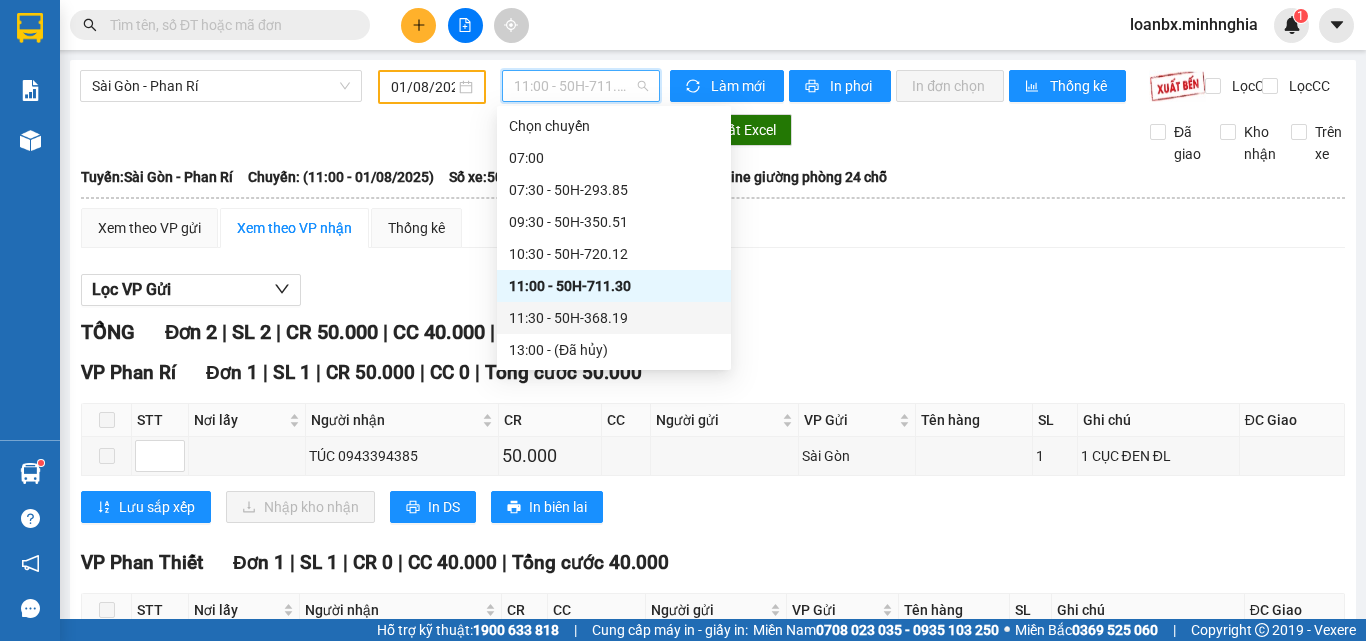 click on "11:30     - 50H-368.19" at bounding box center (614, 318) 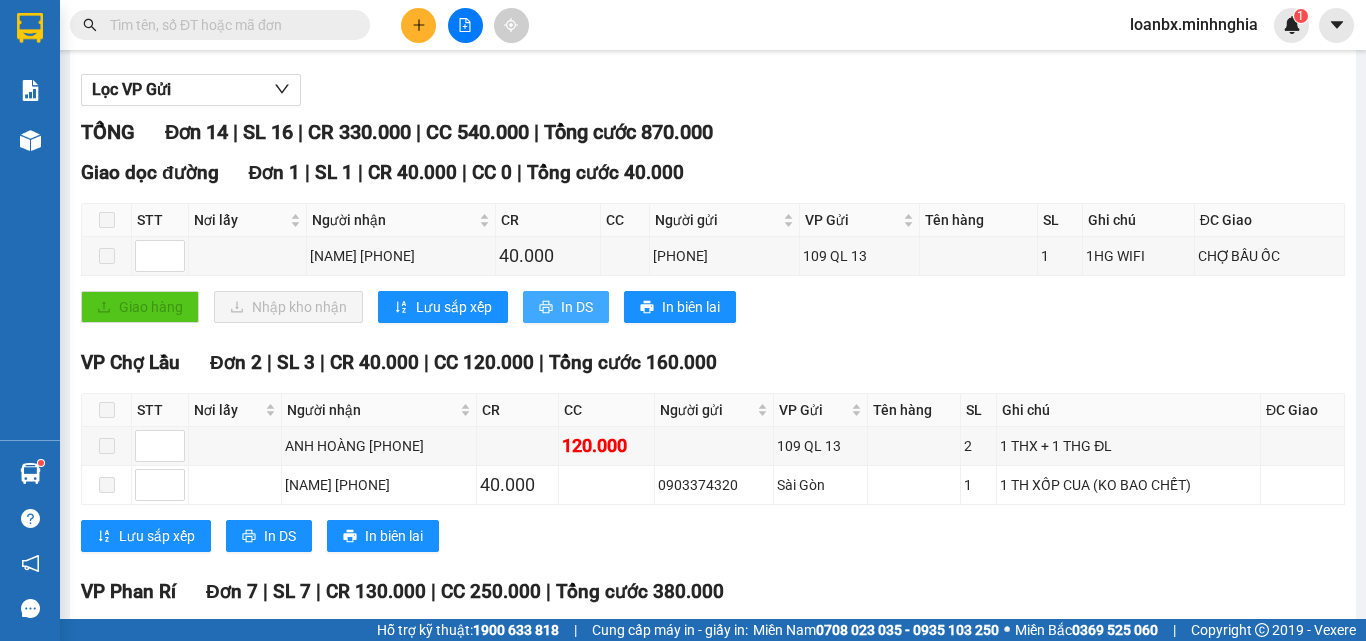 scroll, scrollTop: 0, scrollLeft: 0, axis: both 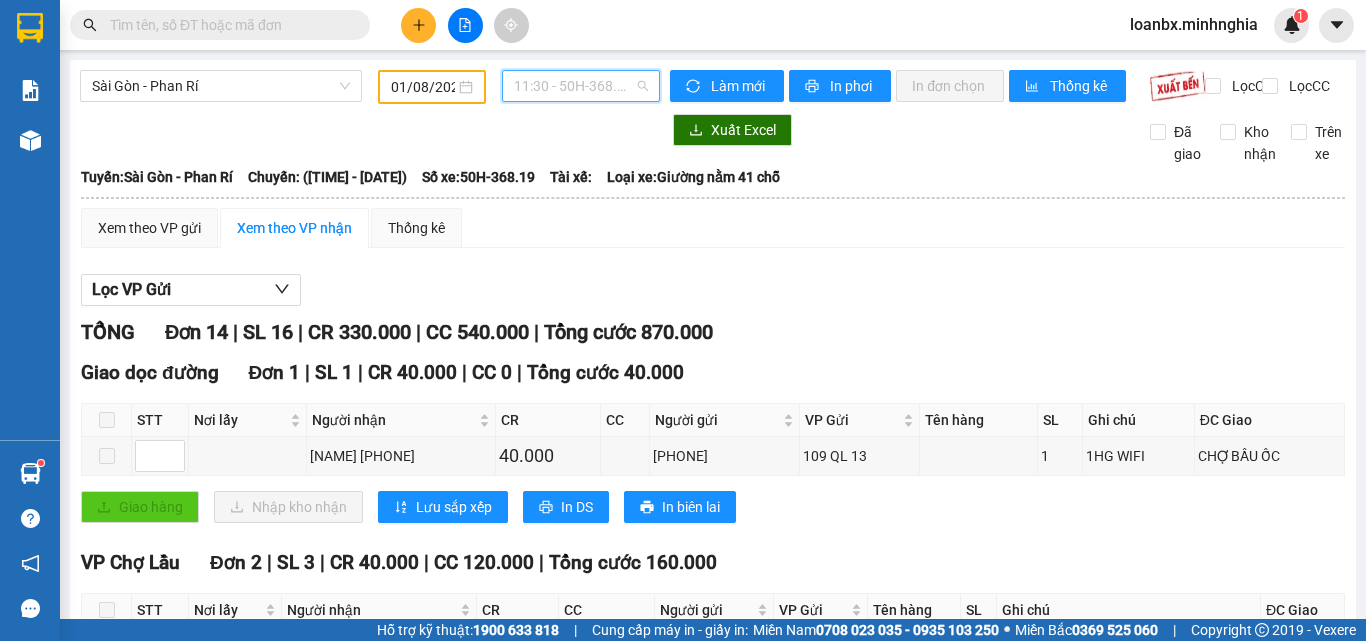 click on "11:30     - 50H-368.19" at bounding box center [581, 86] 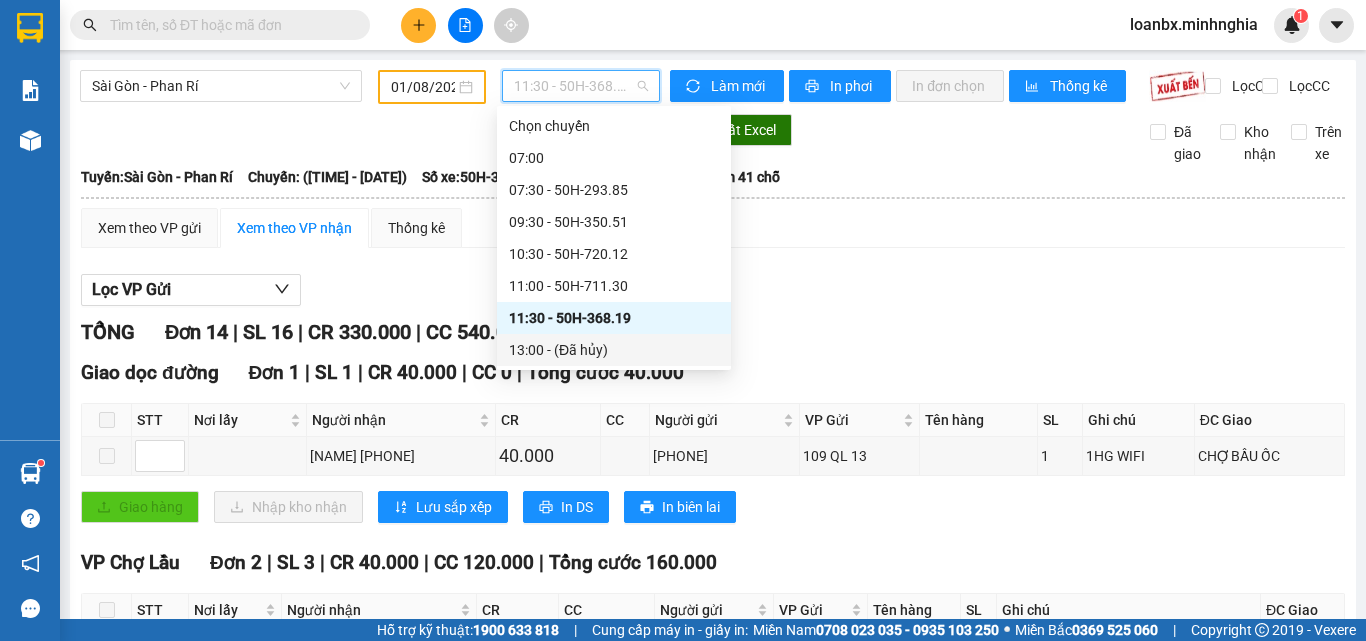 click on "13:00     - (Đã hủy)" at bounding box center [614, 350] 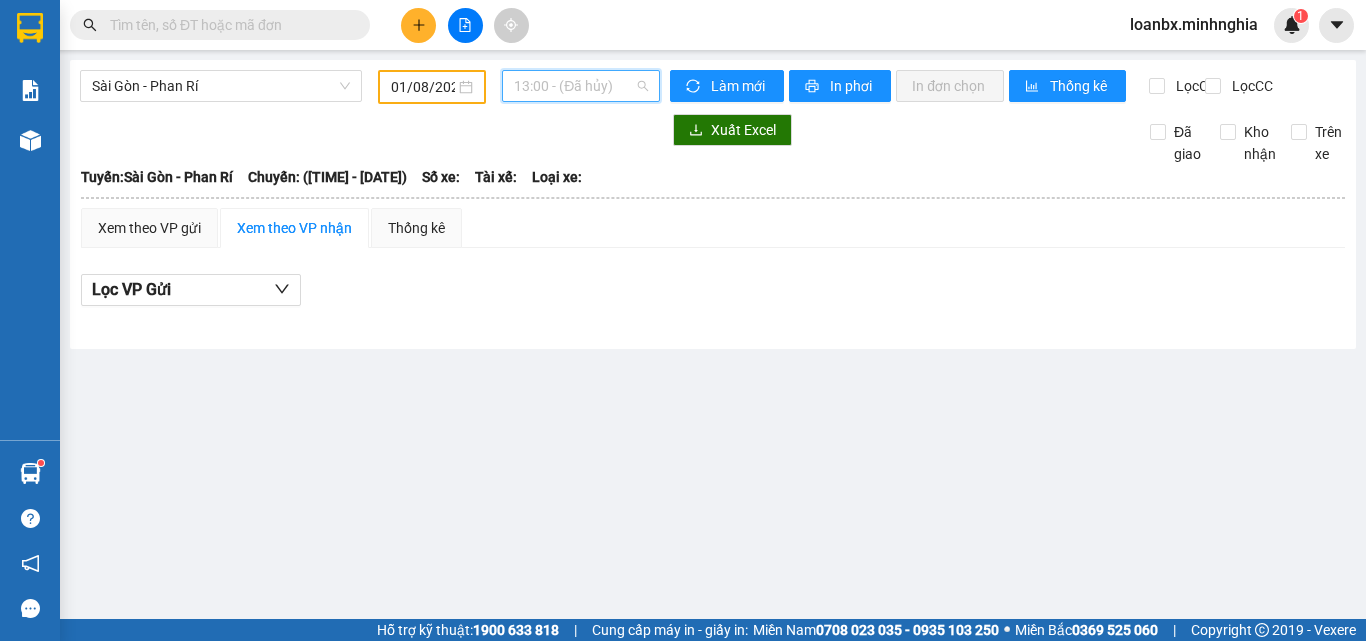 click on "13:00     - (Đã hủy)" at bounding box center [581, 86] 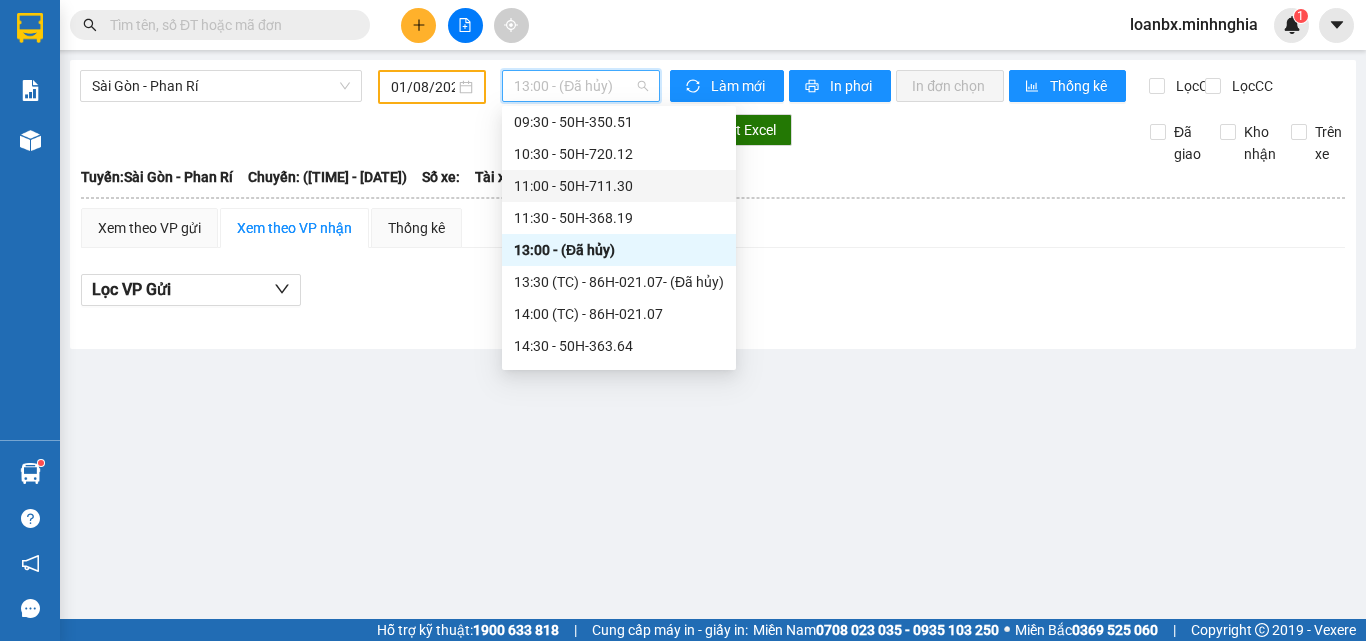 scroll, scrollTop: 200, scrollLeft: 0, axis: vertical 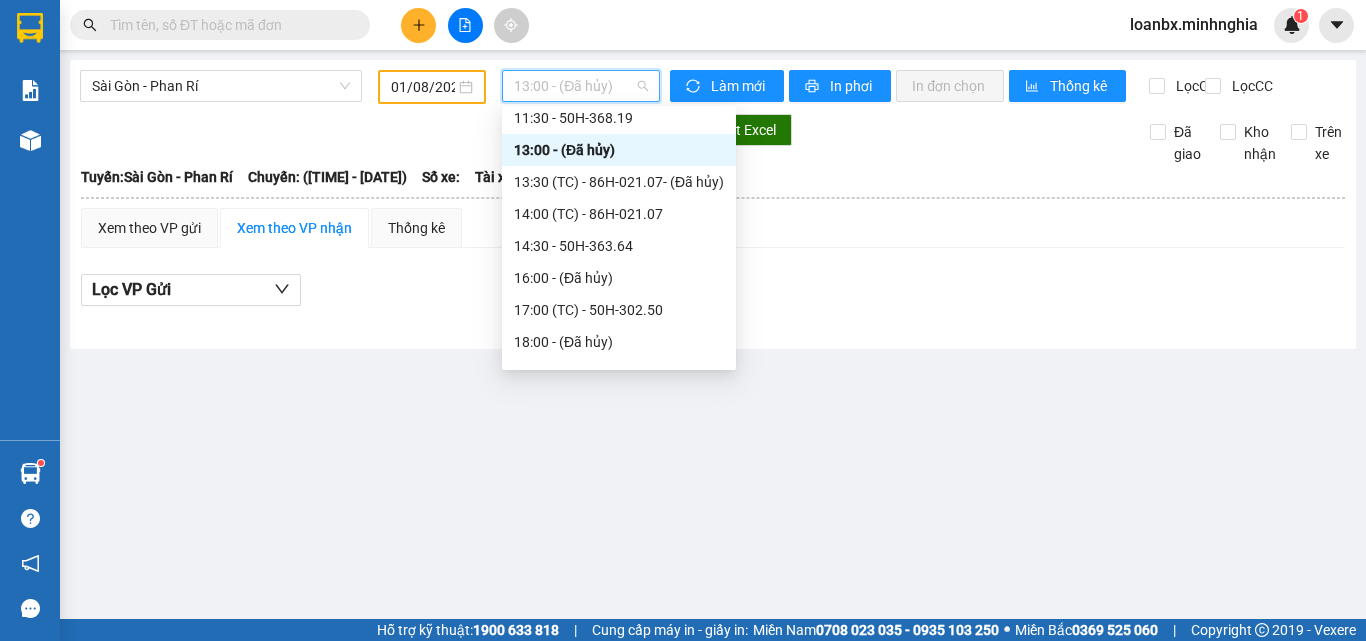 click on "[TIME]   (TC)   - [CODE]  - (Đã hủy)" at bounding box center [619, 182] 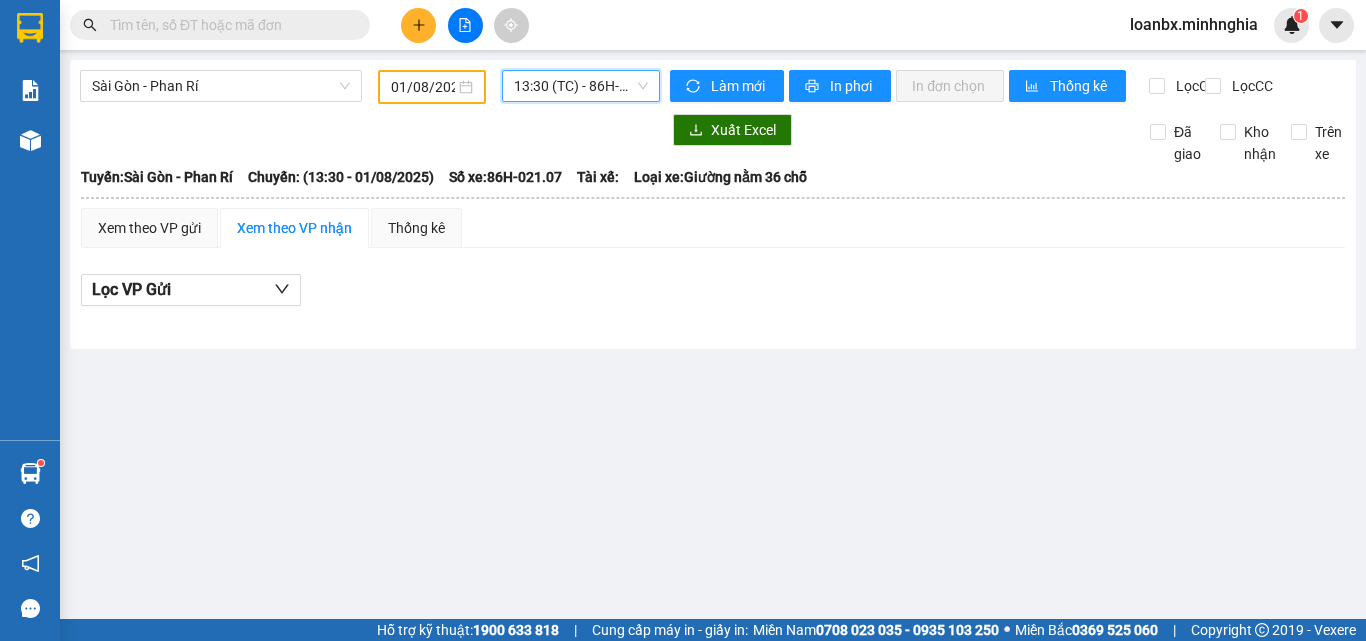 click on "[TIME]   (TC)   - [CODE]  - (Đã hủy)" at bounding box center (581, 86) 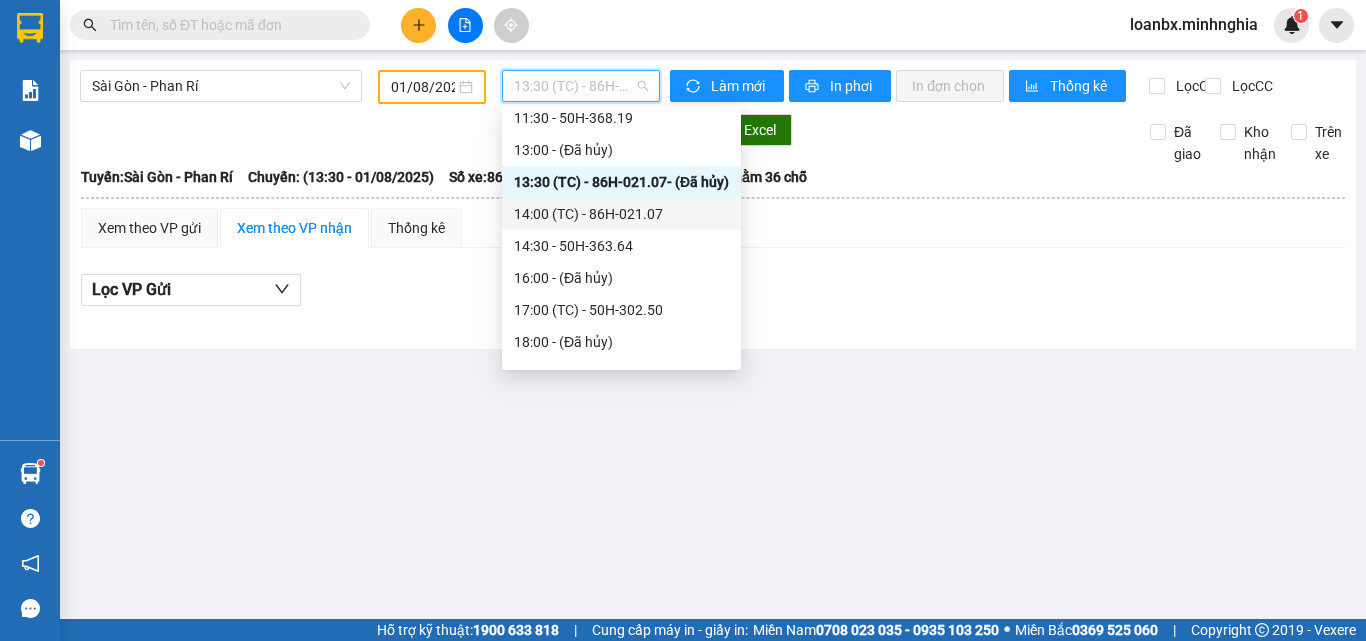 click on "[TIME]   (TC)   - [ID_NUMBER]" at bounding box center (621, 214) 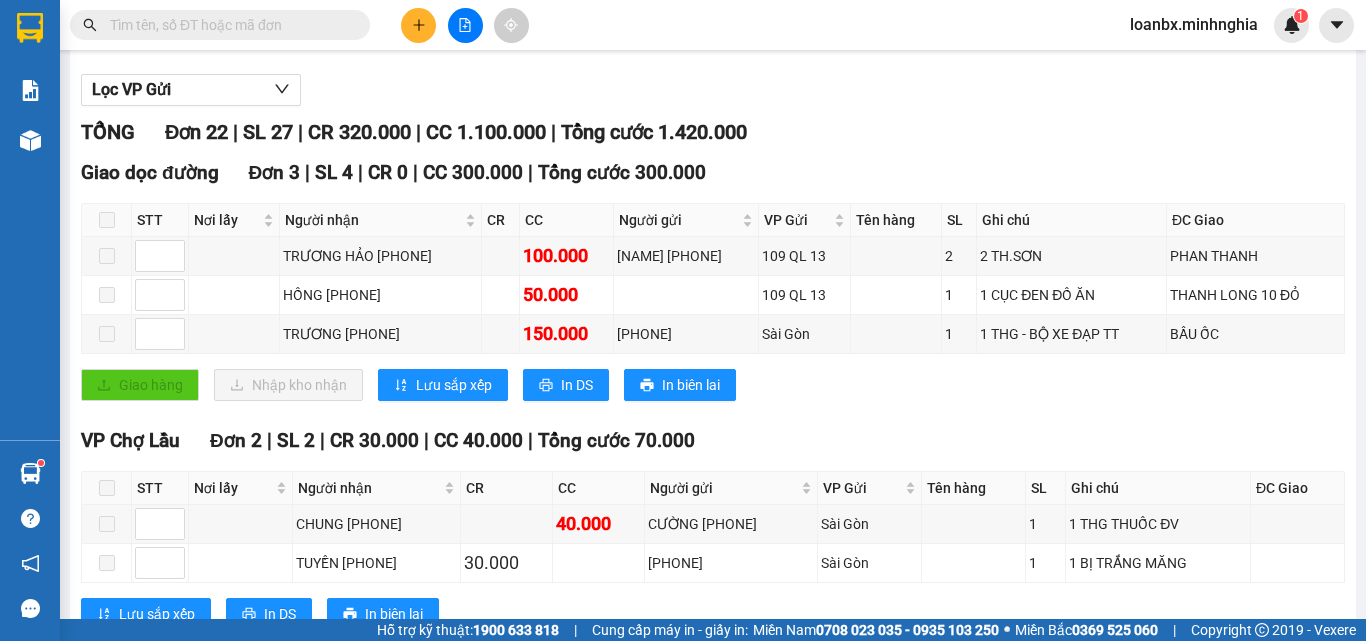scroll, scrollTop: 0, scrollLeft: 0, axis: both 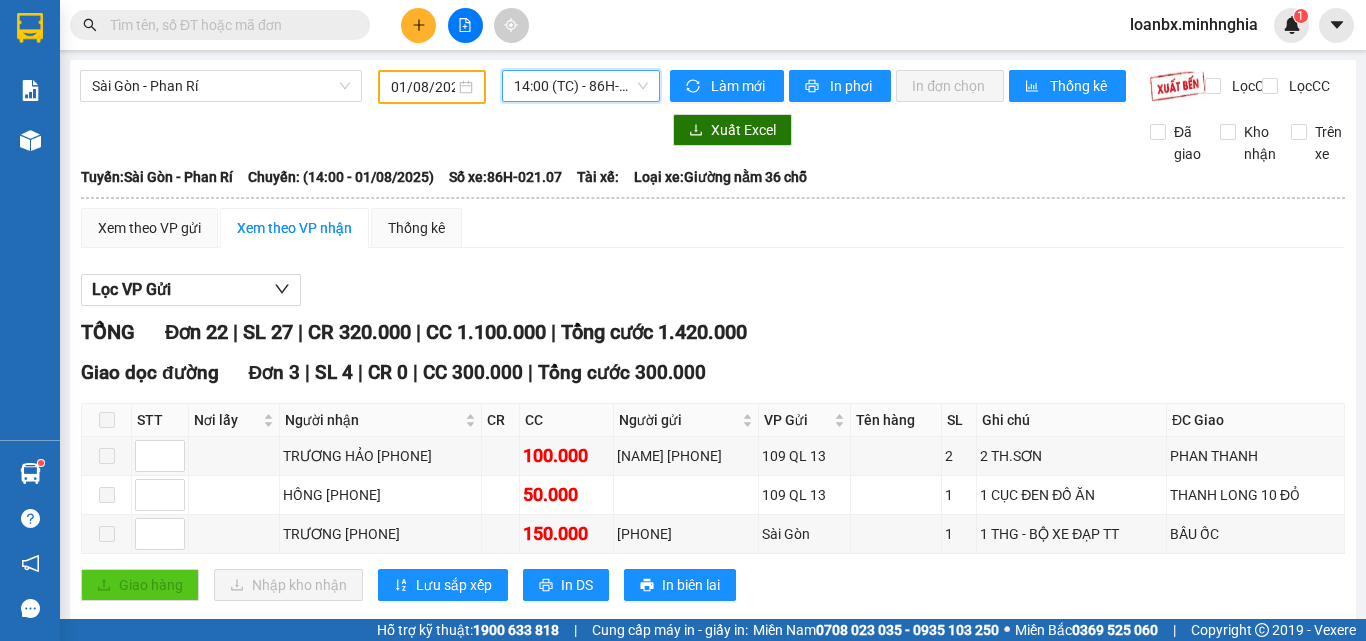 click on "[TIME]   (TC)   - [ID_NUMBER]" at bounding box center (581, 86) 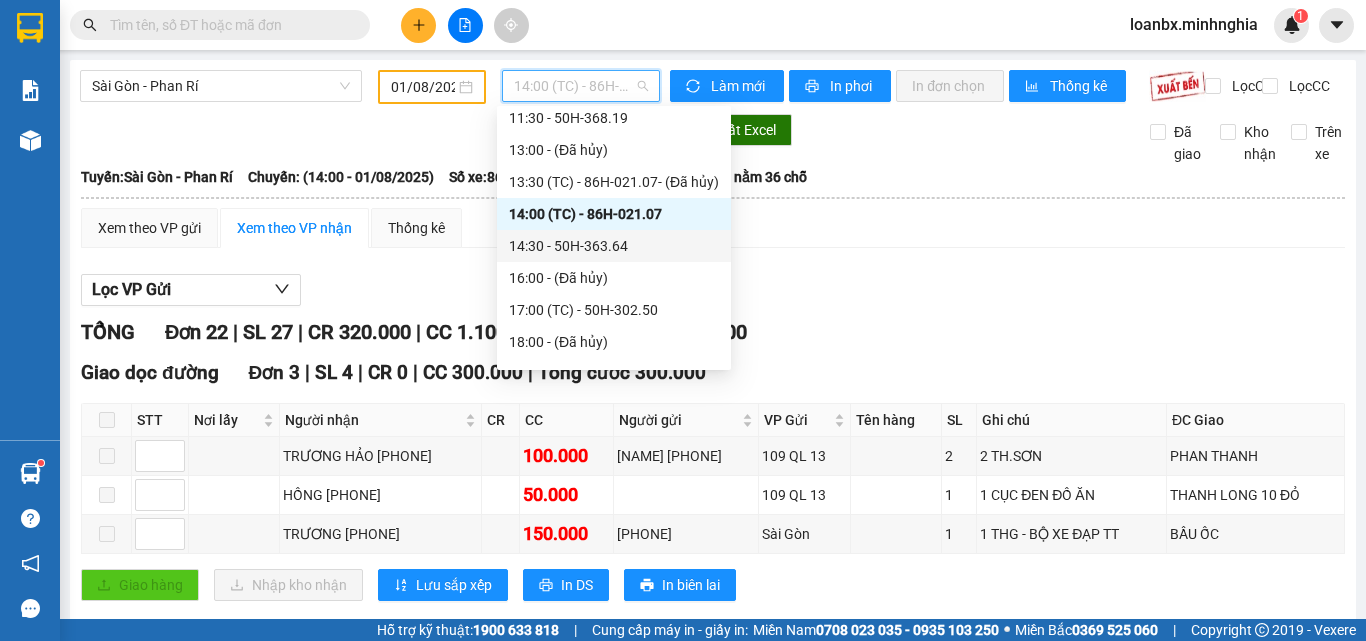 click on "[TIME]     - [CODE]" at bounding box center (614, 246) 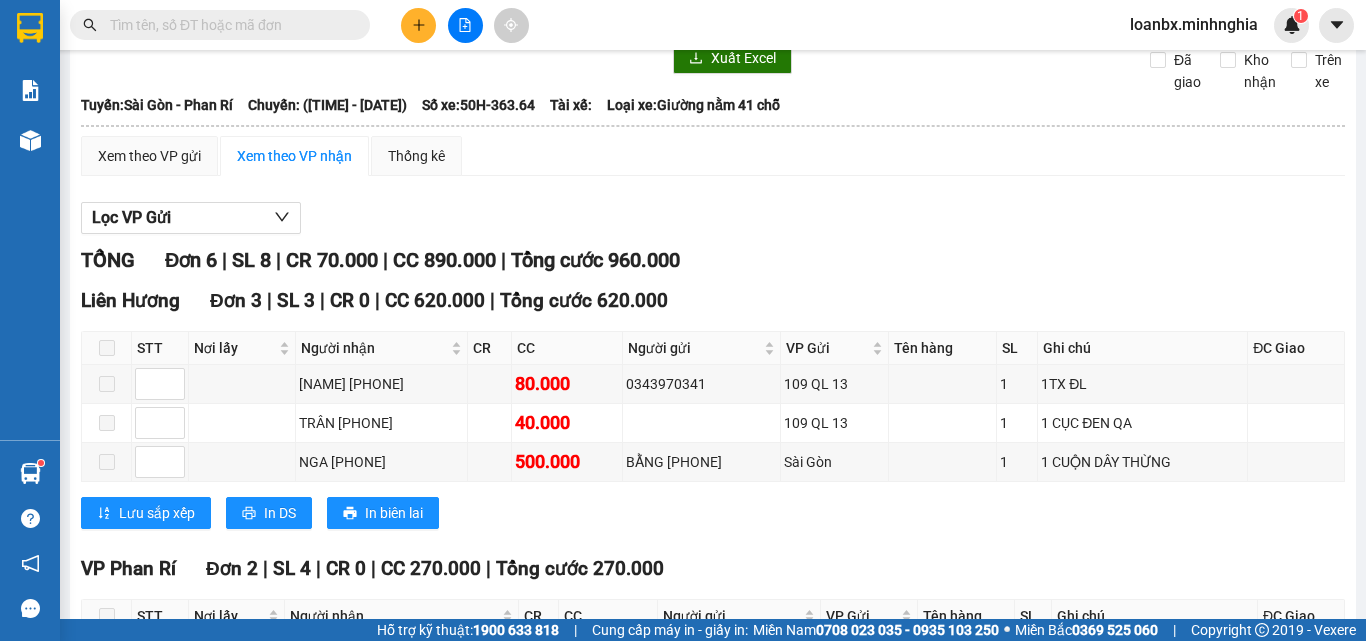 scroll, scrollTop: 0, scrollLeft: 0, axis: both 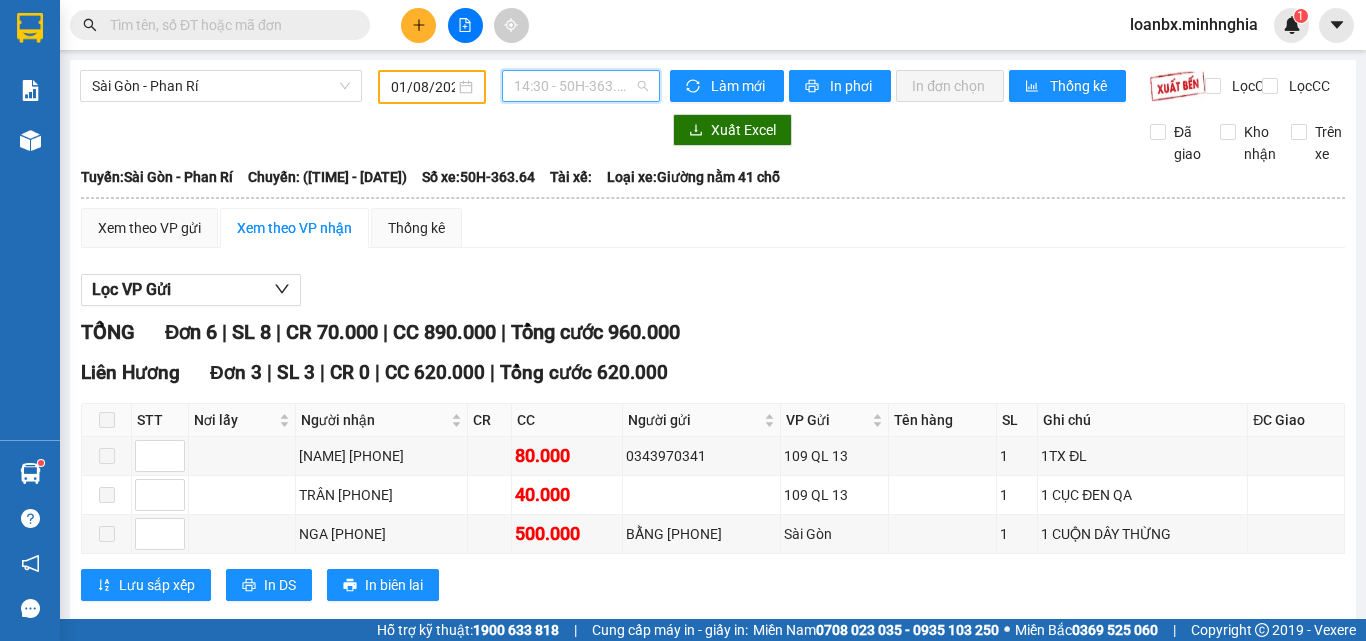 click on "[TIME]     - [CODE]" at bounding box center (581, 86) 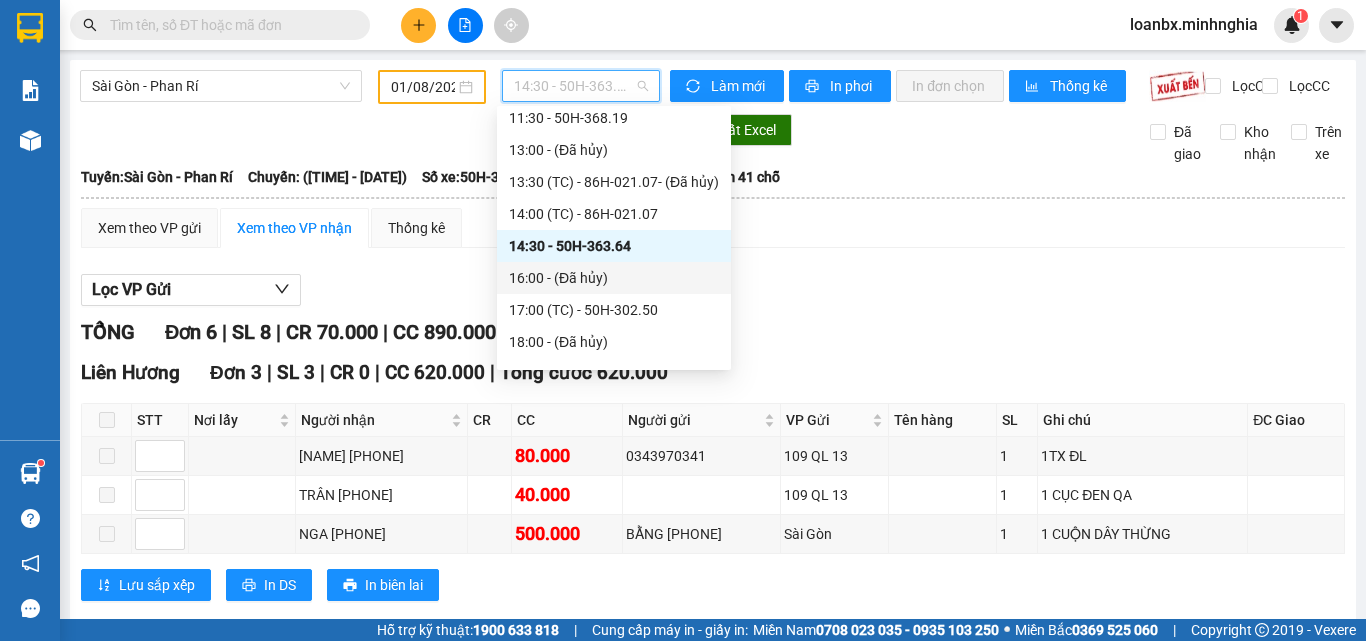 click on "16:00     - (Đã hủy)" at bounding box center (614, 278) 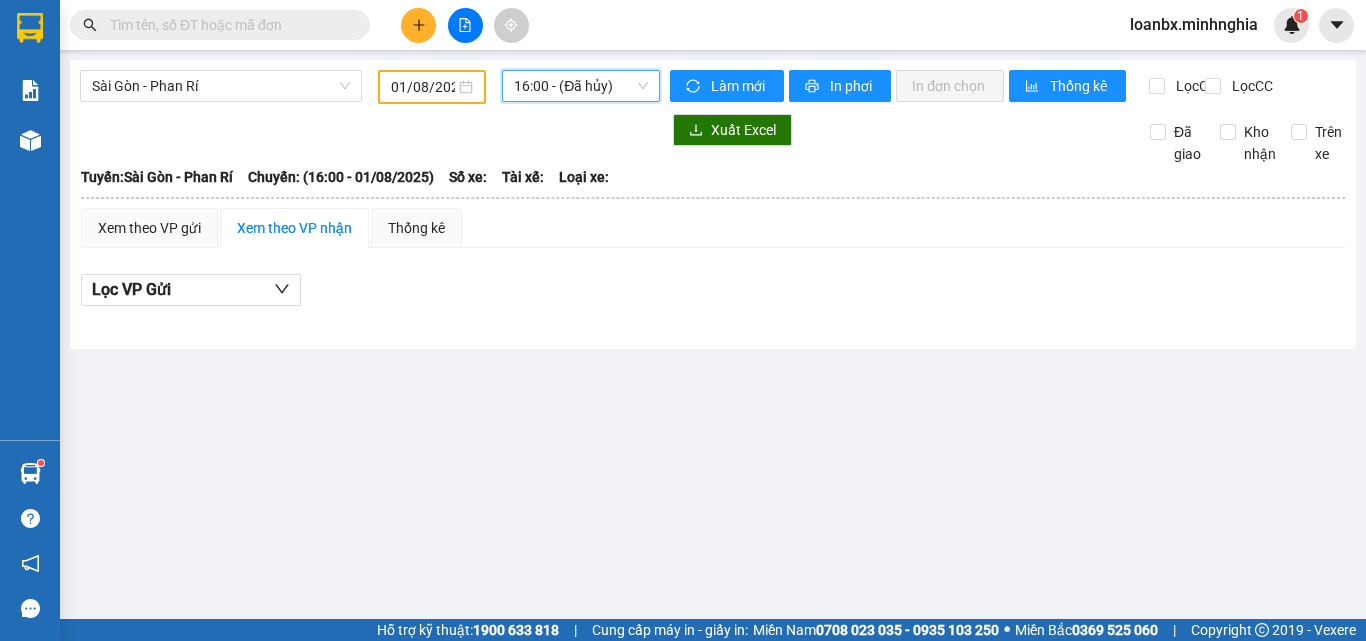 click on "16:00     - (Đã hủy)" at bounding box center [581, 86] 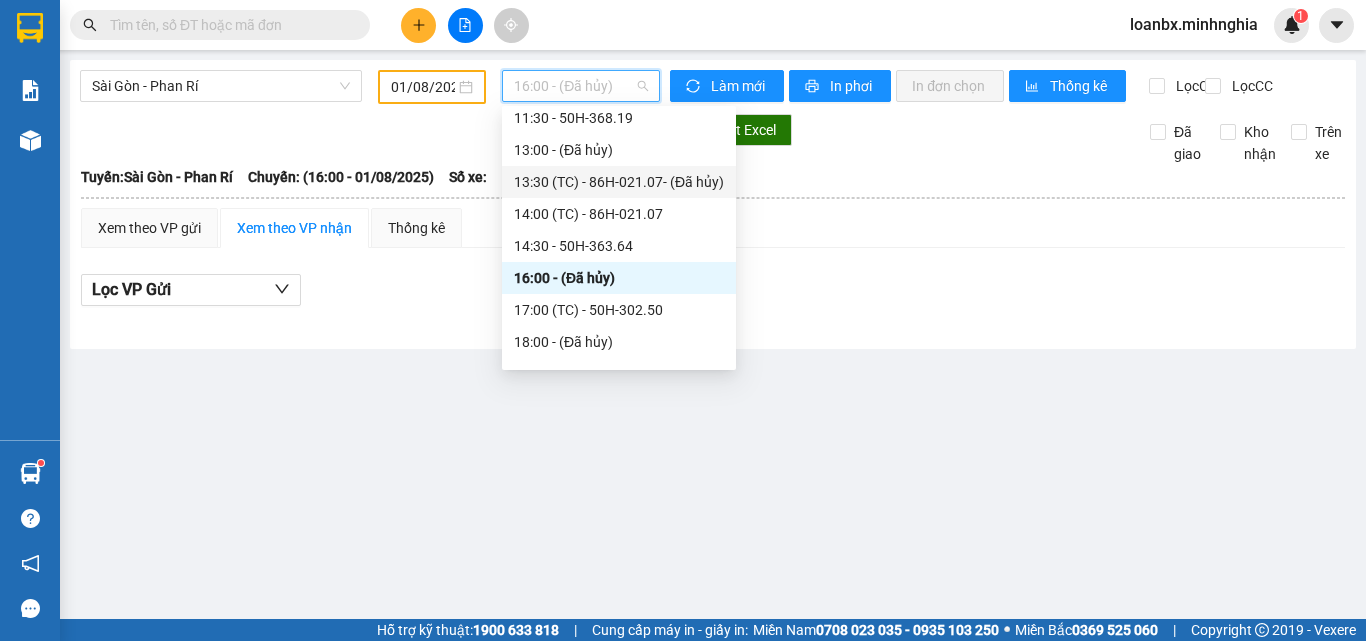 scroll, scrollTop: 352, scrollLeft: 0, axis: vertical 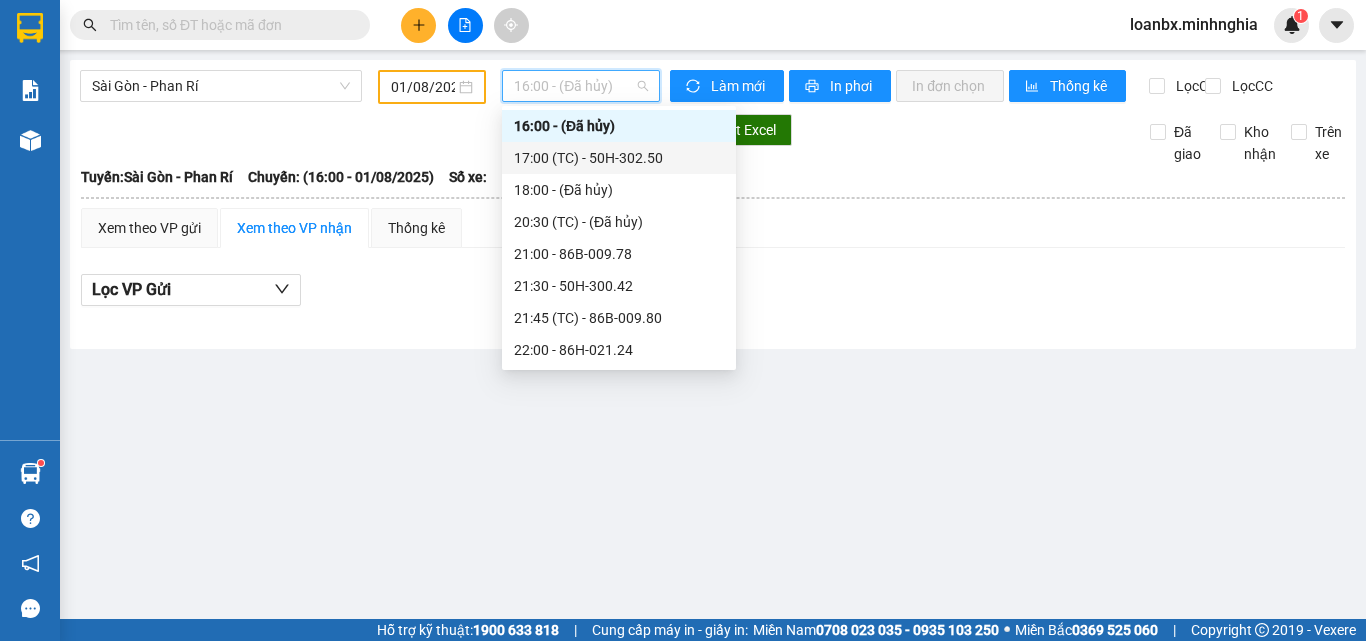 click on "17:00   (TC)   - 50H-302.50" at bounding box center (619, 158) 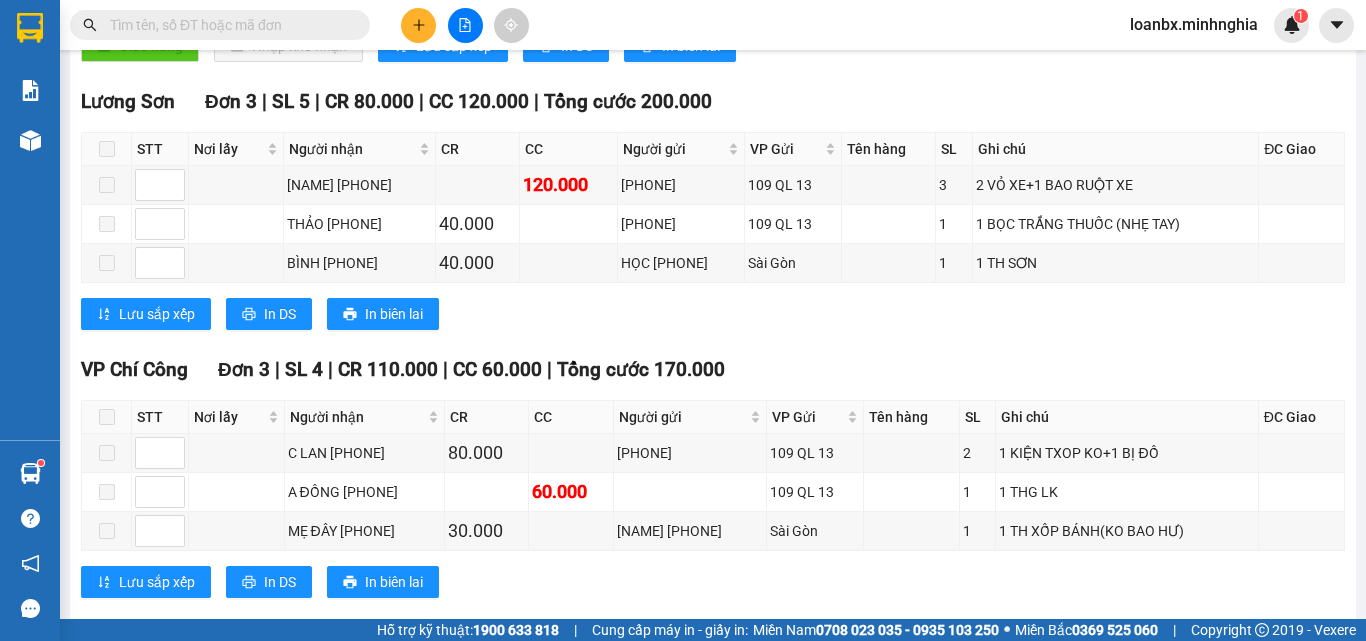 scroll, scrollTop: 0, scrollLeft: 0, axis: both 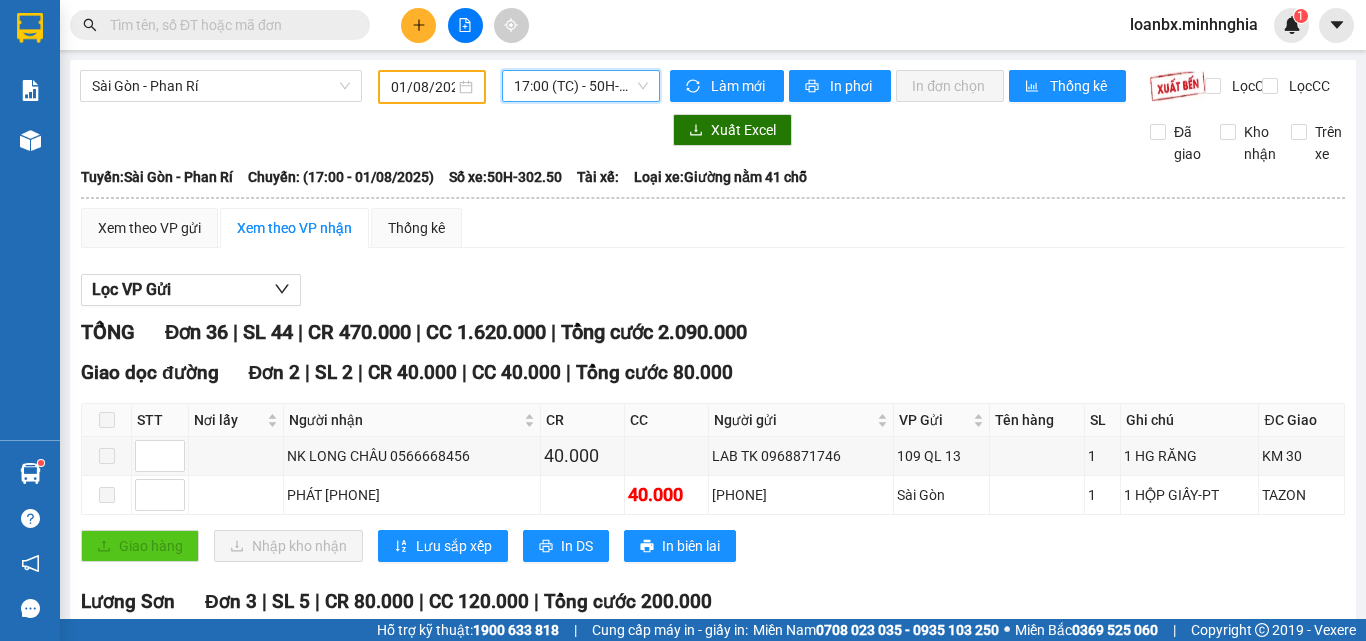 click on "17:00   (TC)   - 50H-302.50" at bounding box center (581, 86) 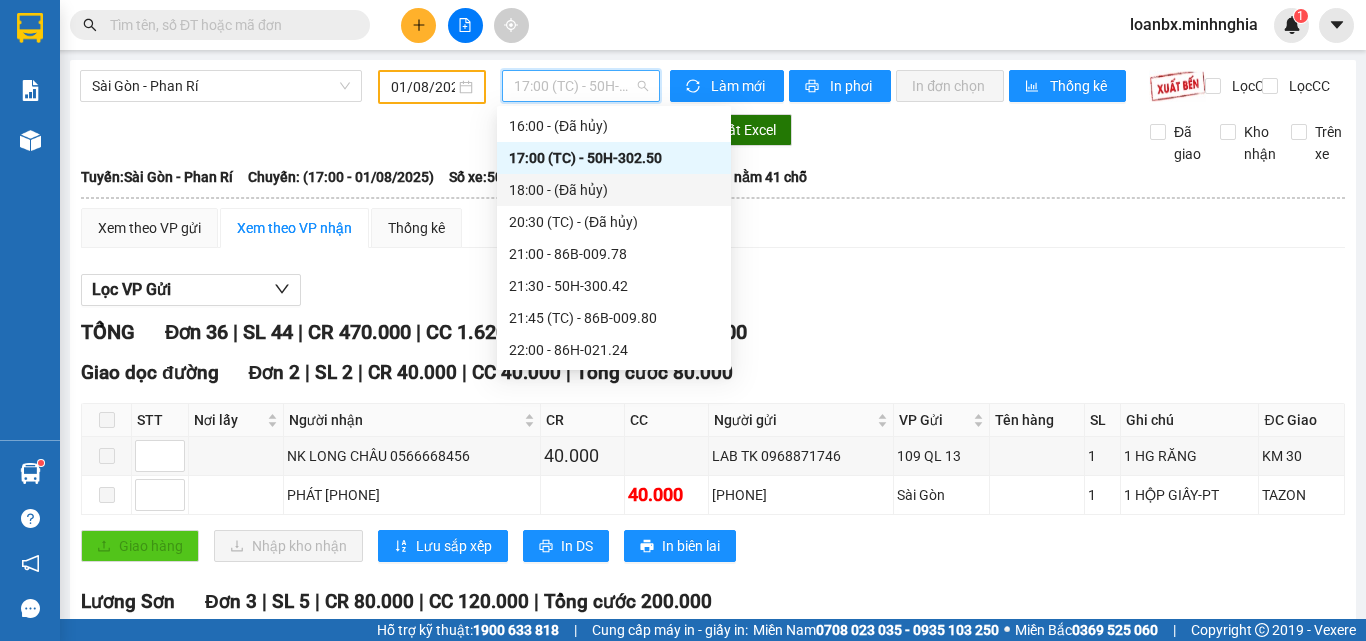 click on "18:00     - (Đã hủy)" at bounding box center (614, 190) 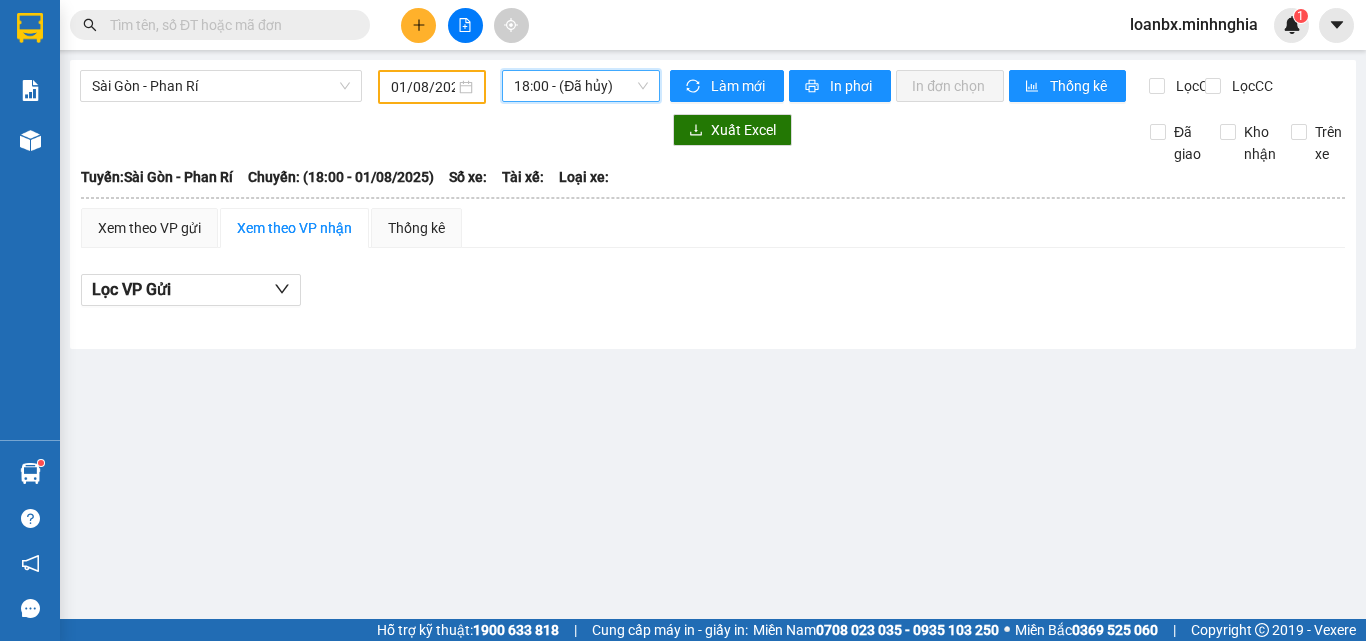 click on "18:00     - (Đã hủy)" at bounding box center [581, 86] 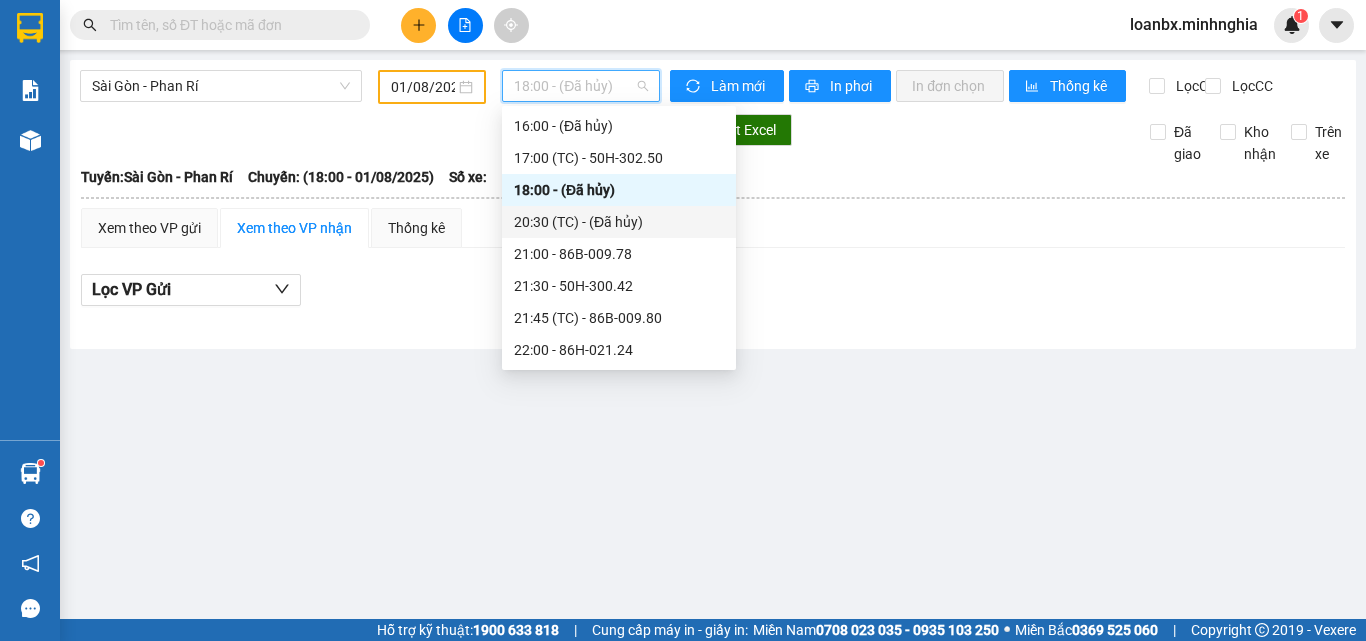 click on "20:30   (TC)   - (Đã hủy)" at bounding box center [619, 222] 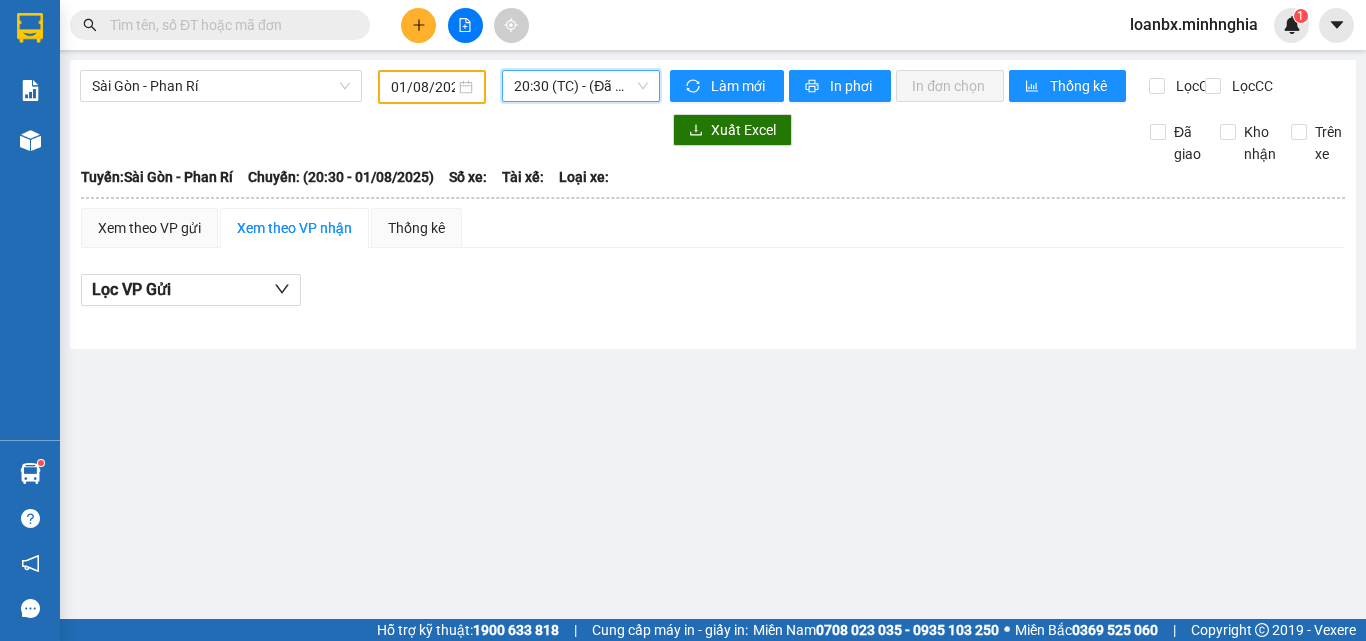 click on "20:30   (TC)   - (Đã hủy)" at bounding box center [581, 86] 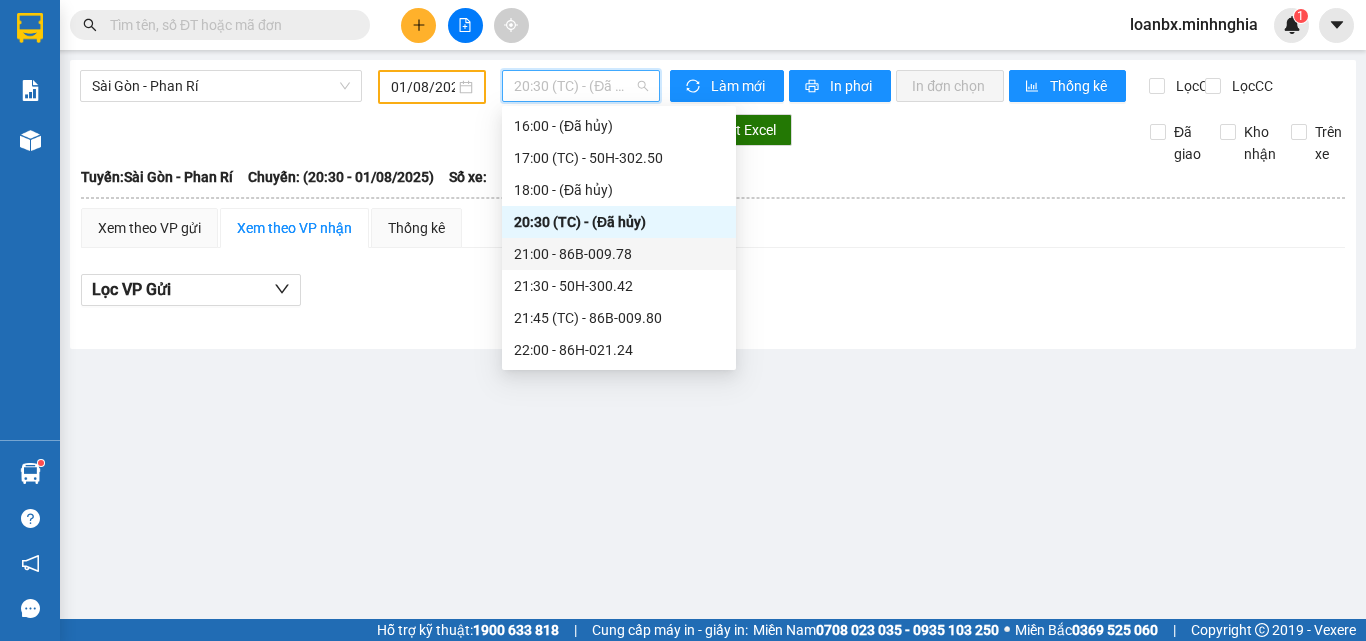 click on "[TIME]     - [CODE]" at bounding box center [619, 254] 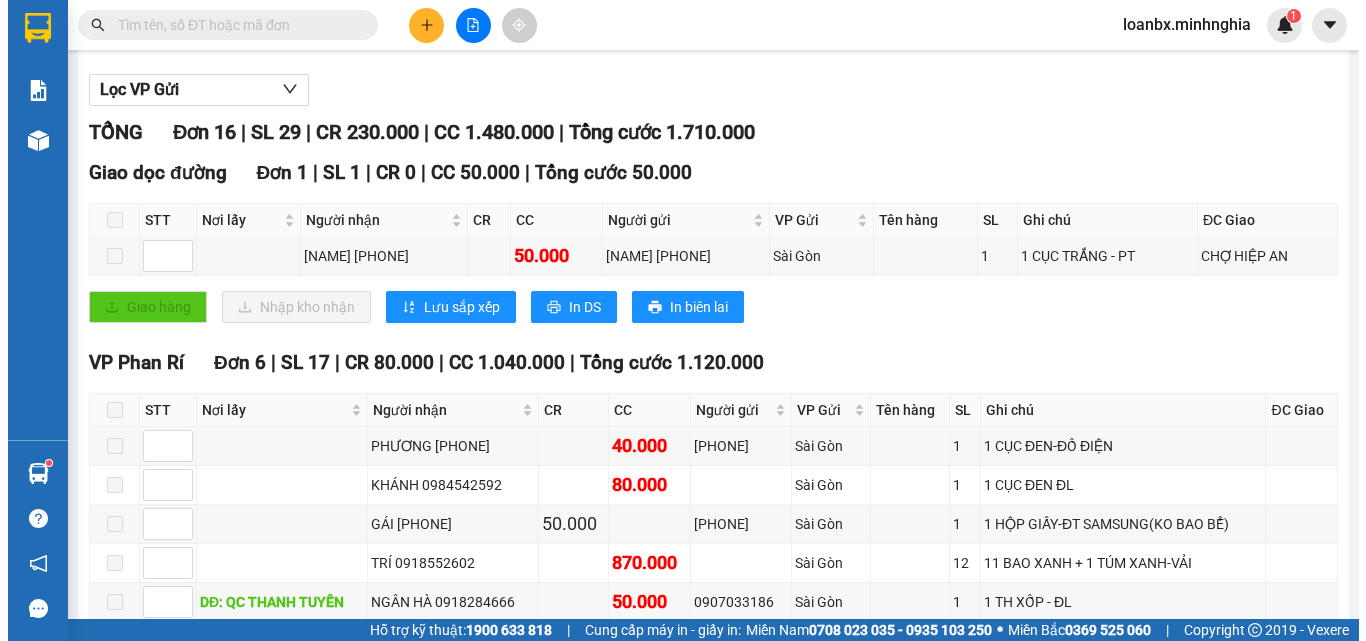 scroll, scrollTop: 0, scrollLeft: 0, axis: both 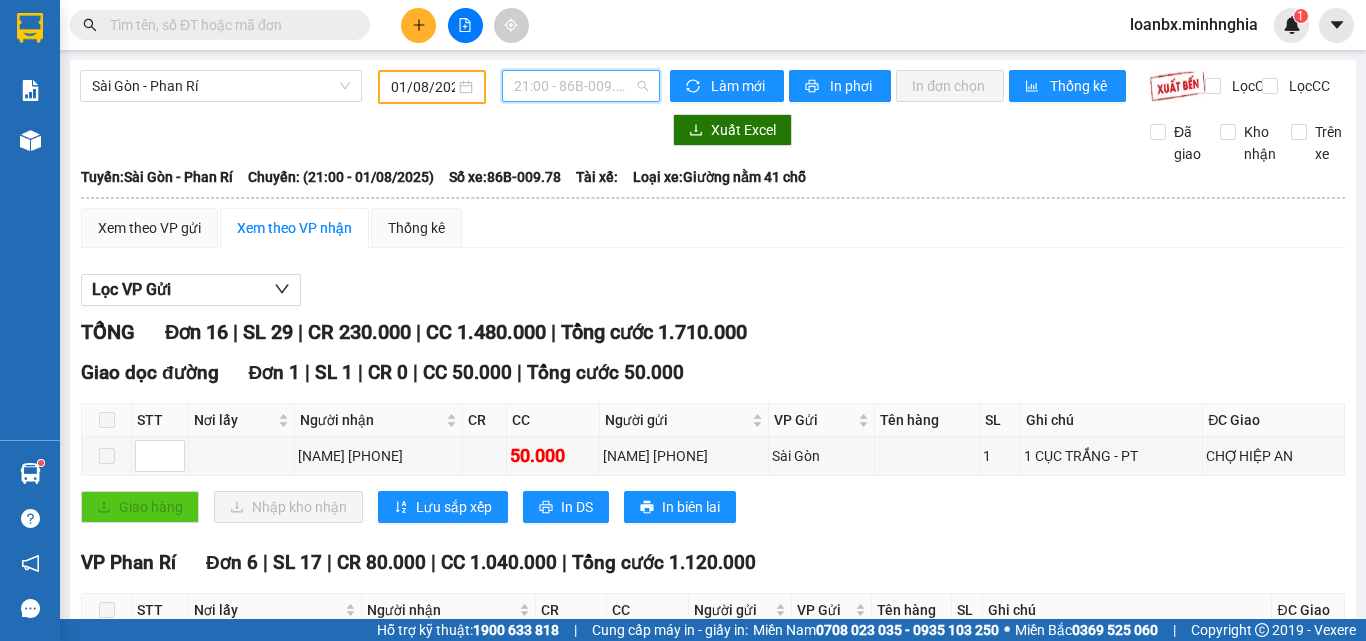 click on "[TIME]     - [CODE]" at bounding box center (581, 86) 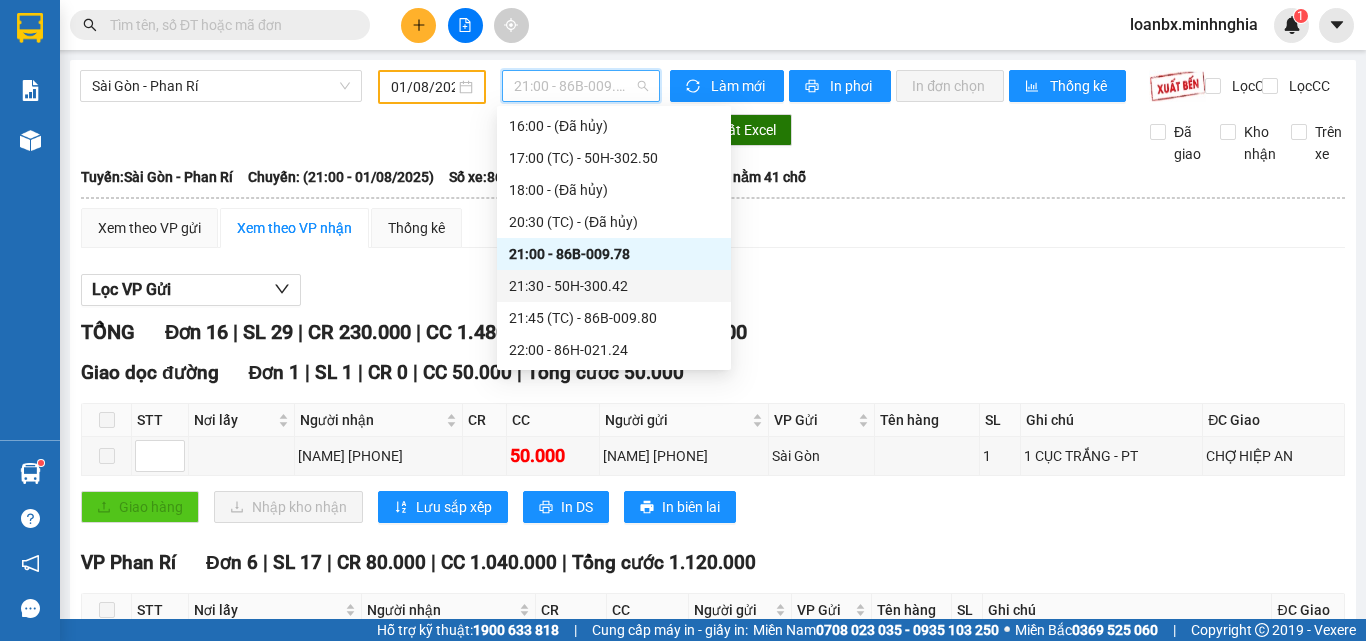 click on "21:30     - 50H-300.42" at bounding box center (614, 286) 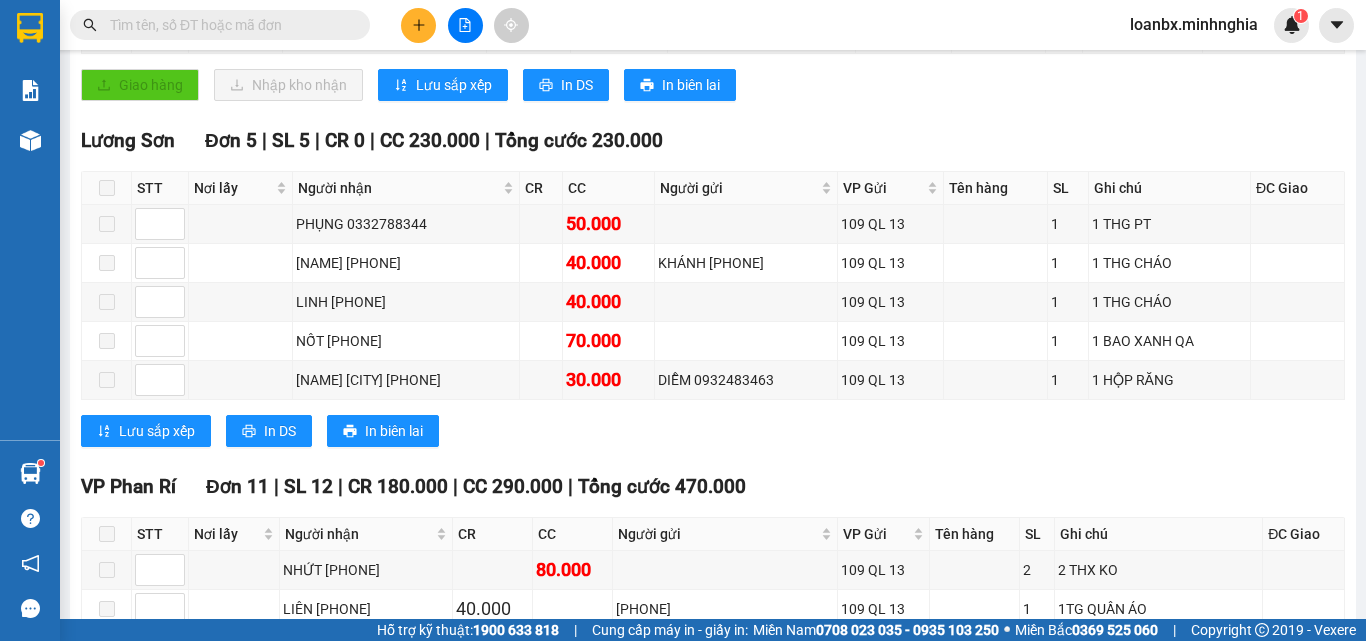 scroll, scrollTop: 0, scrollLeft: 0, axis: both 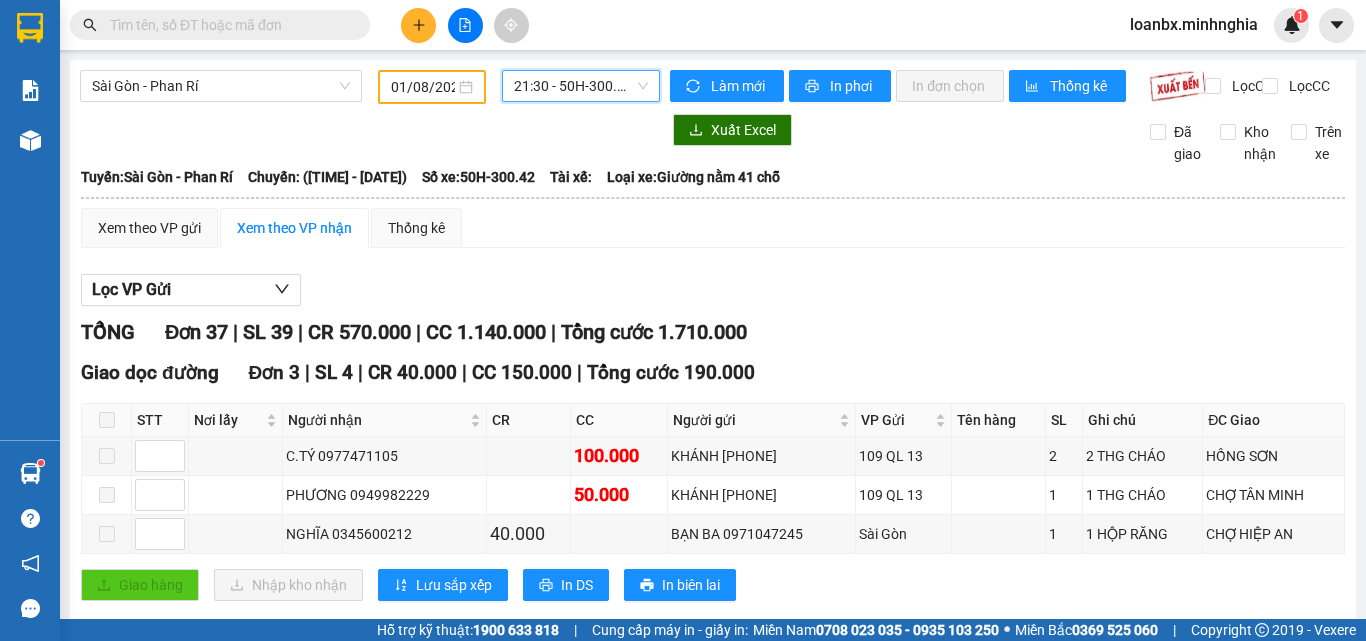 click on "21:30     - 50H-300.42" at bounding box center [581, 86] 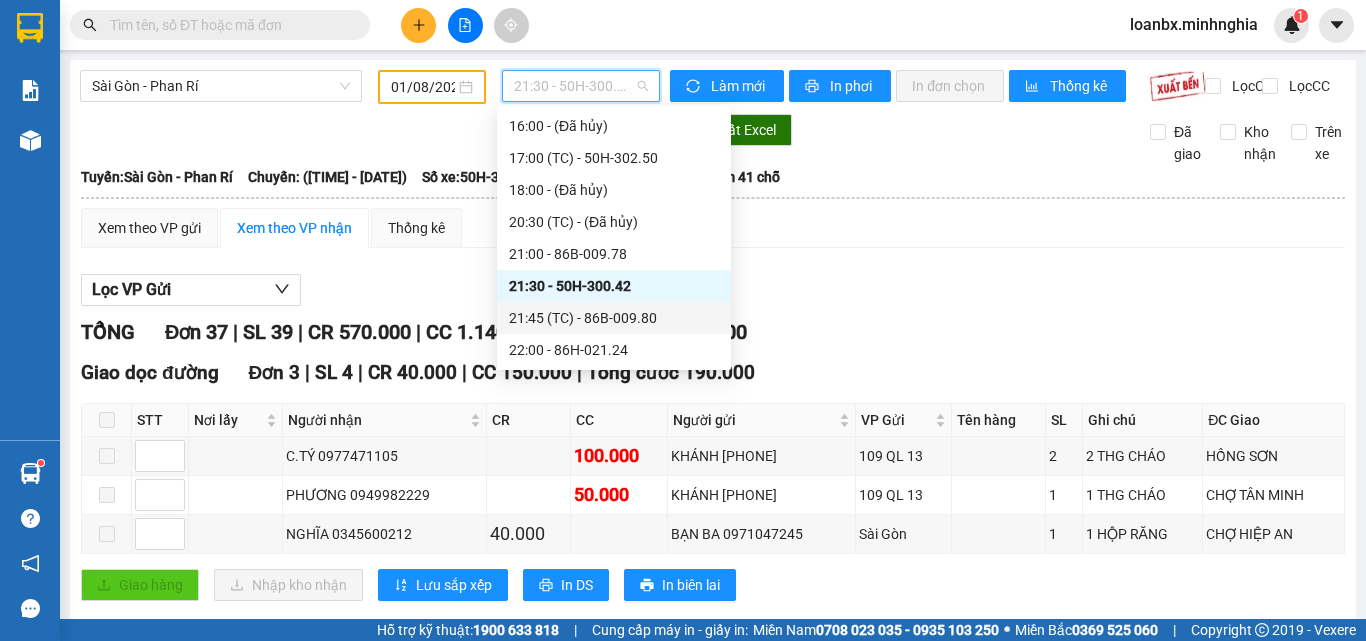 click on "[TIME]   (TC)   - [CODE]" at bounding box center (614, 318) 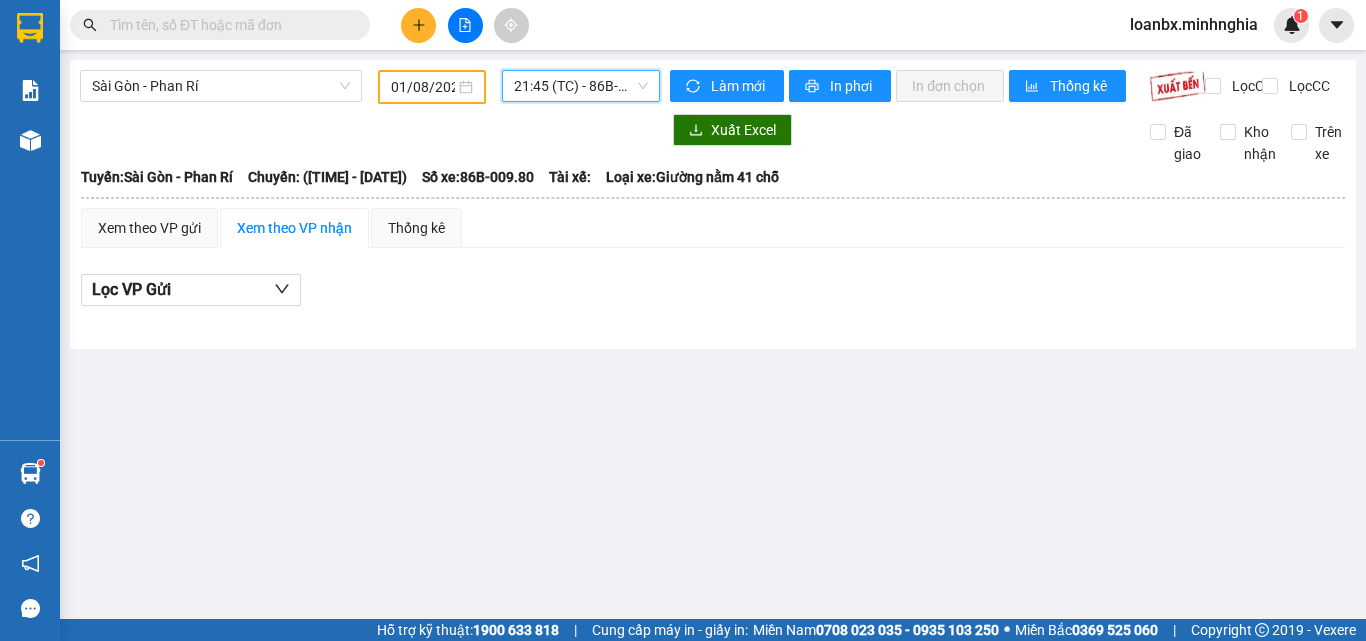 click on "[TIME]   (TC)   - [CODE]" at bounding box center (581, 86) 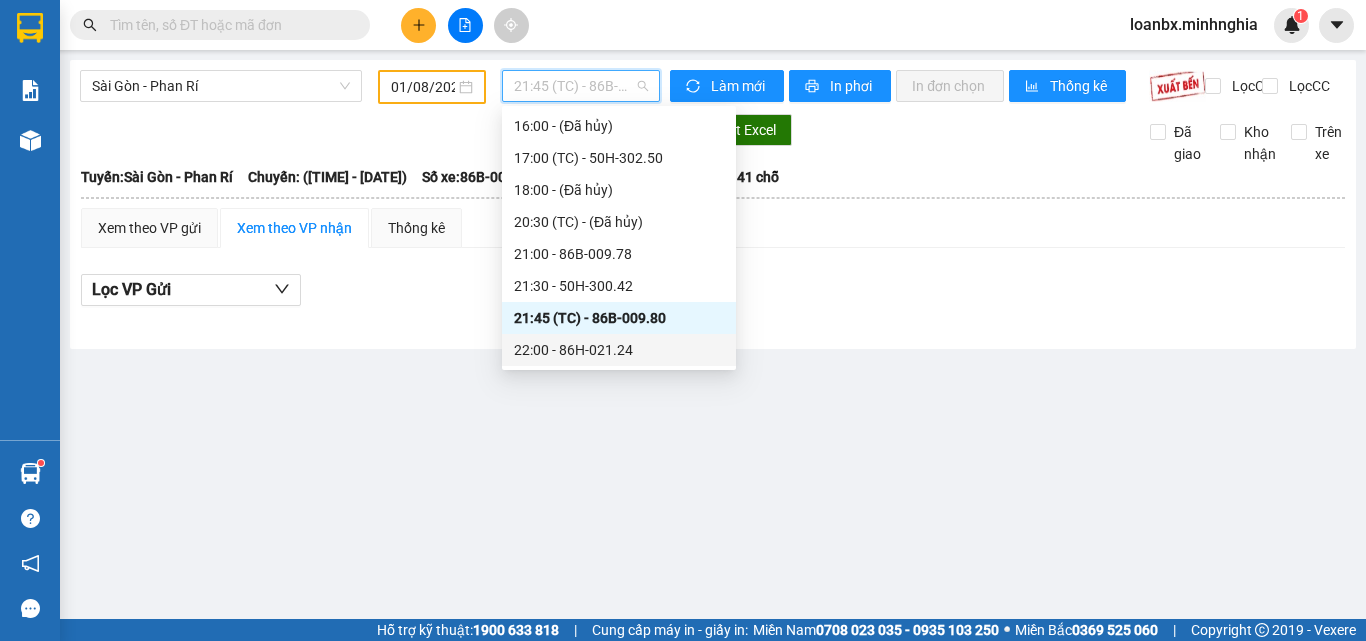 click on "[TIME]     - [CODE]" at bounding box center (619, 350) 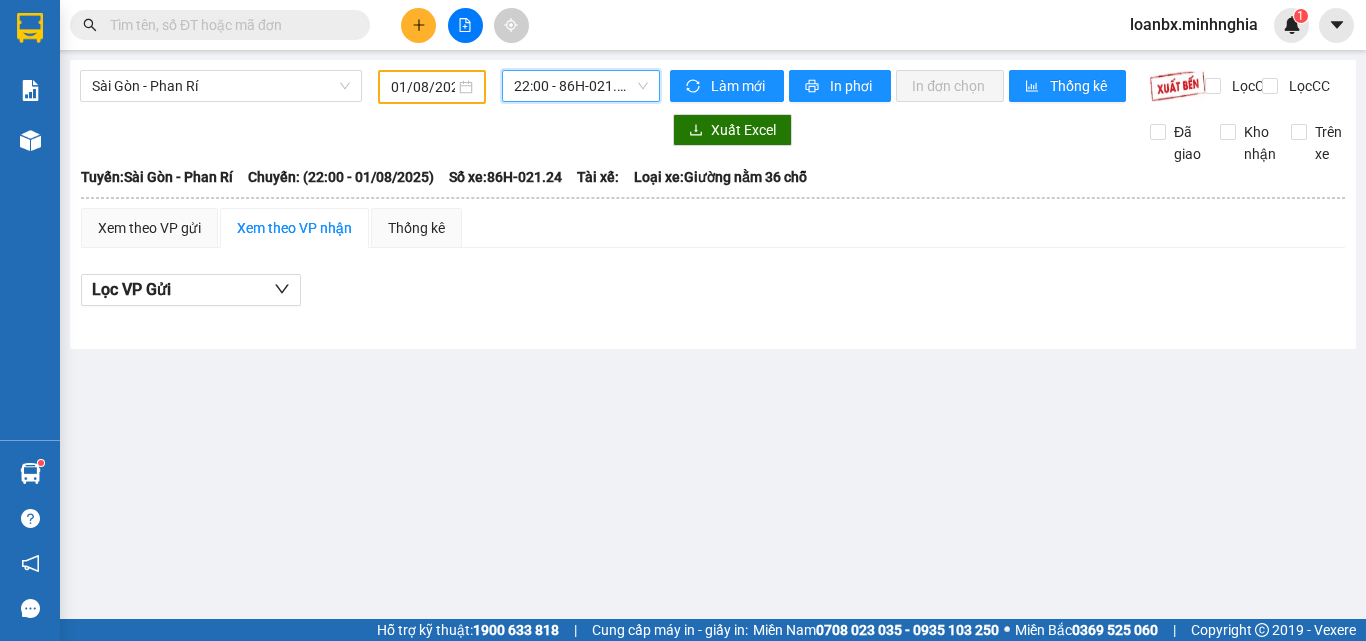 click on "[TIME]     - [CODE]" at bounding box center (581, 86) 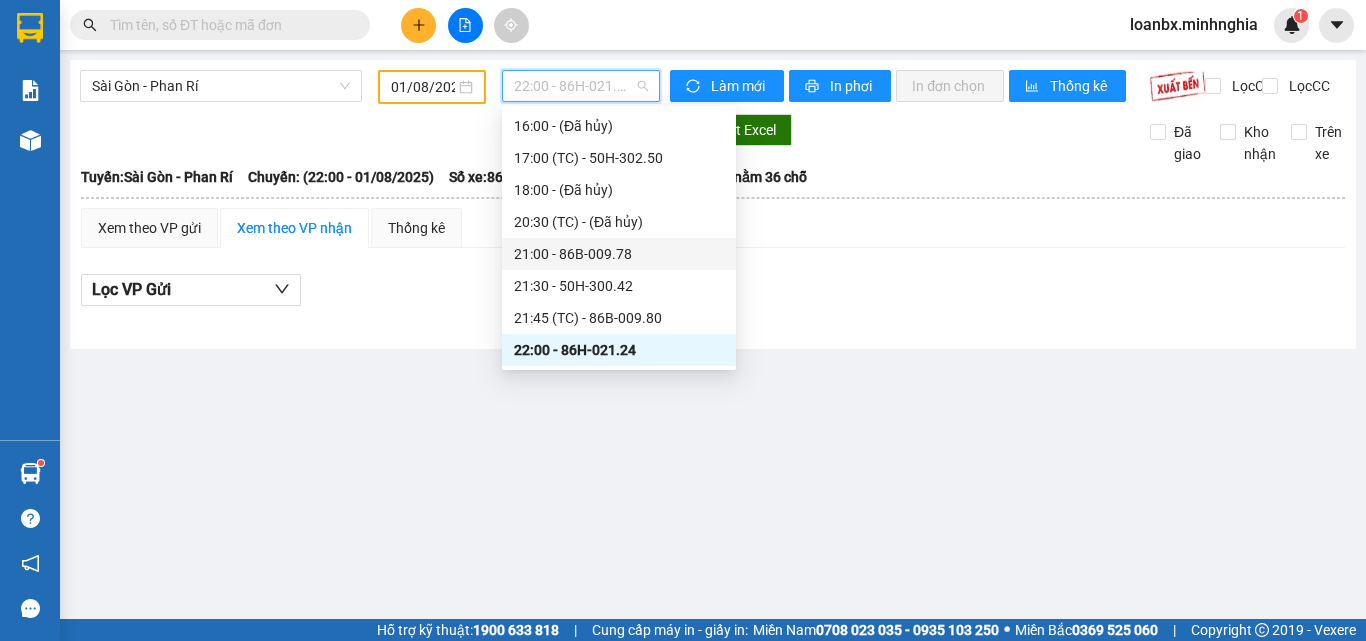 click on "Lọc VP Gửi" at bounding box center (713, 296) 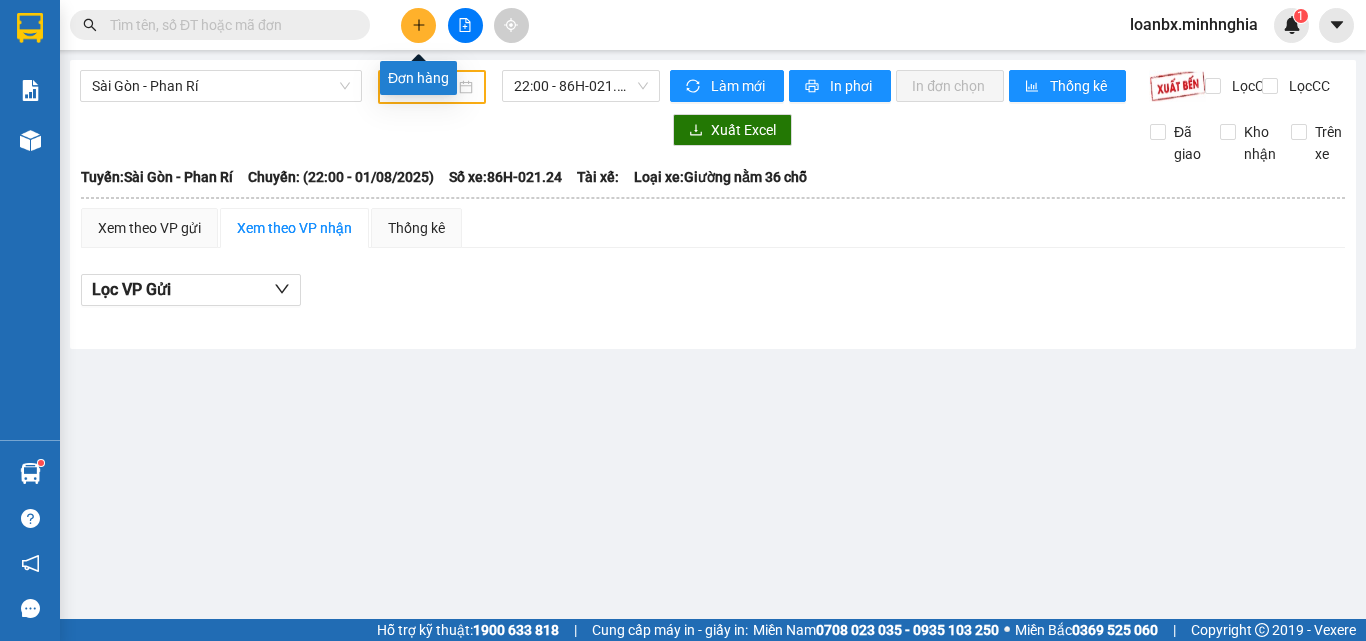 click 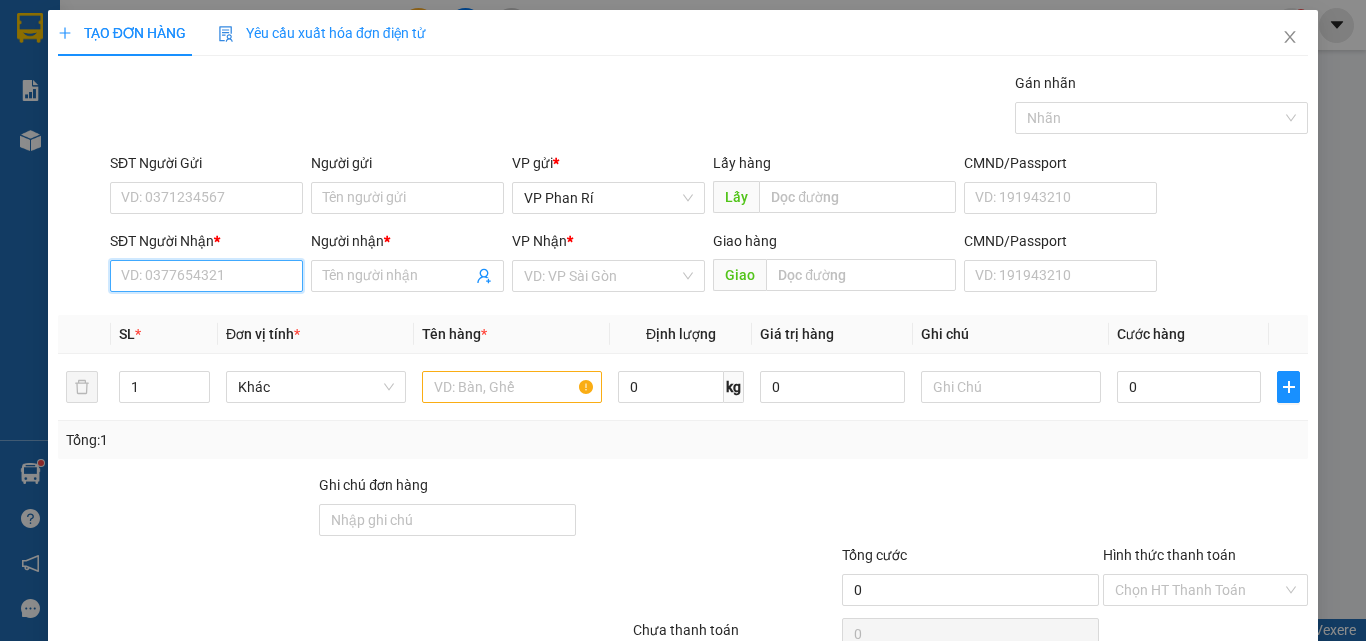 click on "SĐT Người Nhận  *" at bounding box center [206, 276] 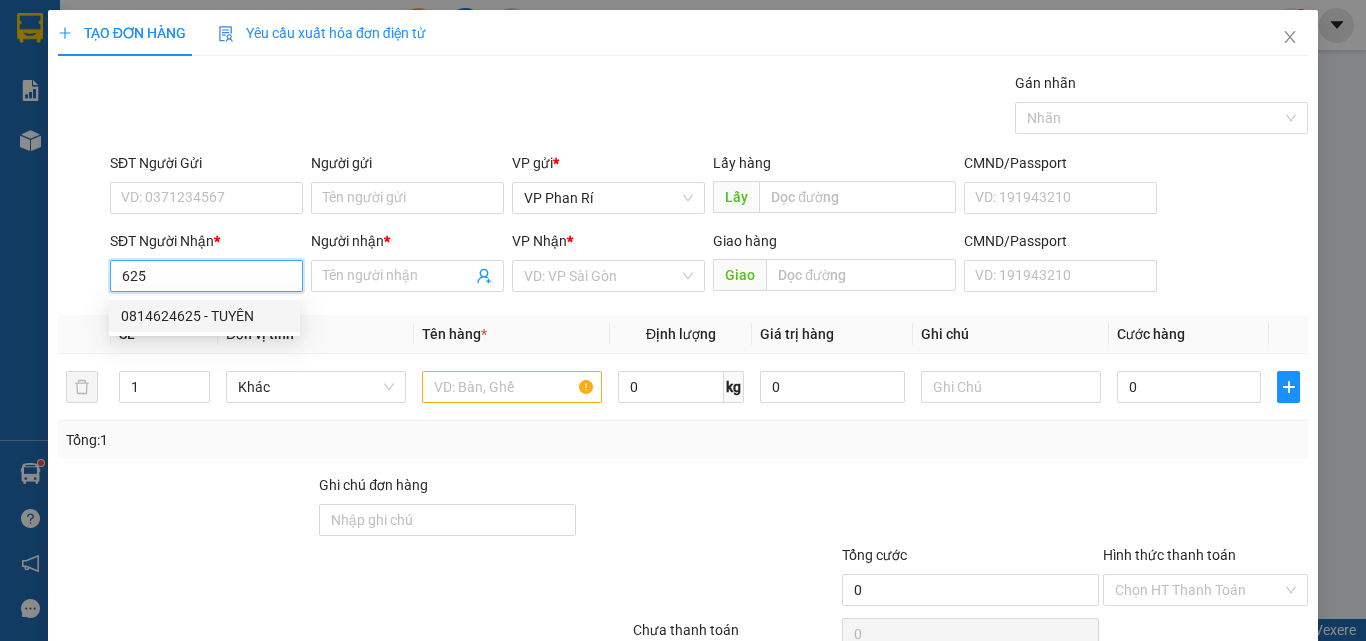 click on "0814624625 - TUYÊN" at bounding box center [204, 316] 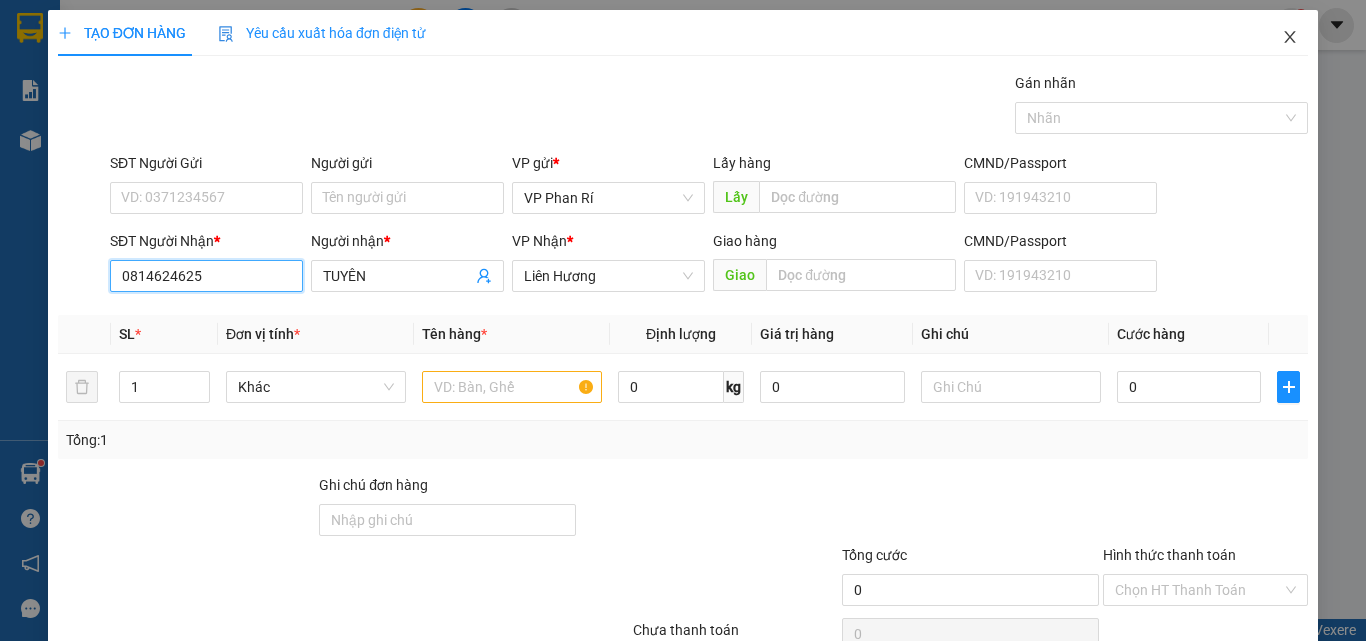type on "0814624625" 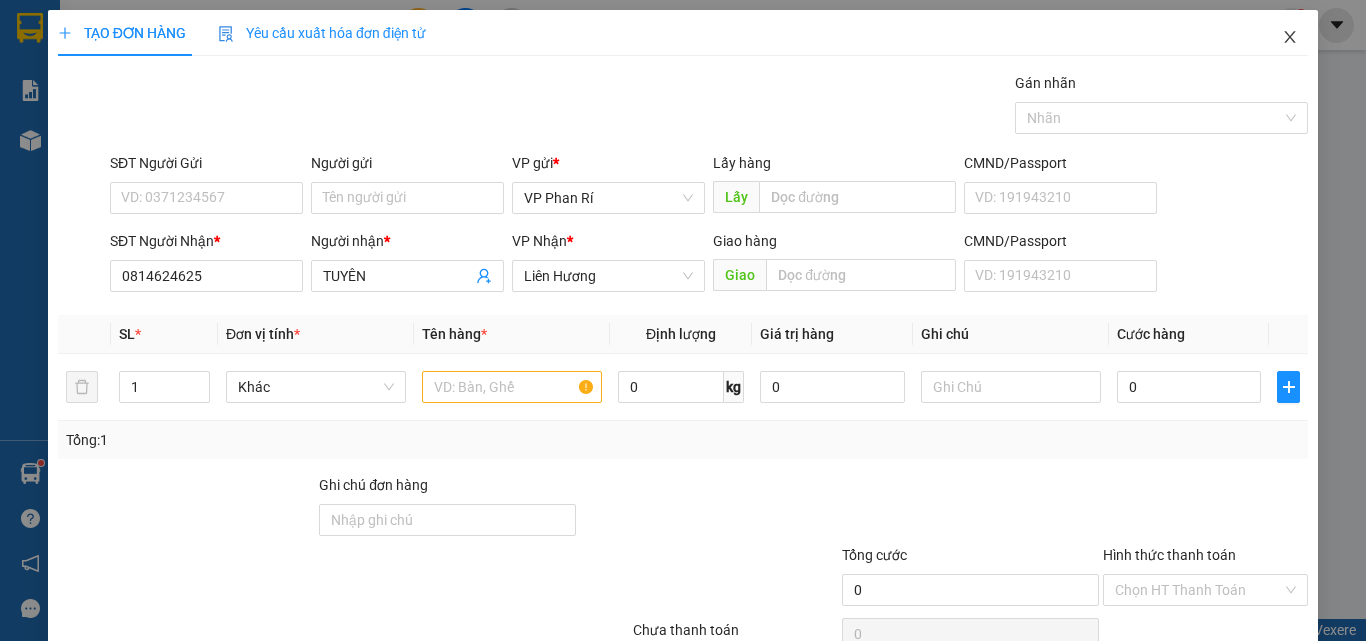 click at bounding box center (1290, 38) 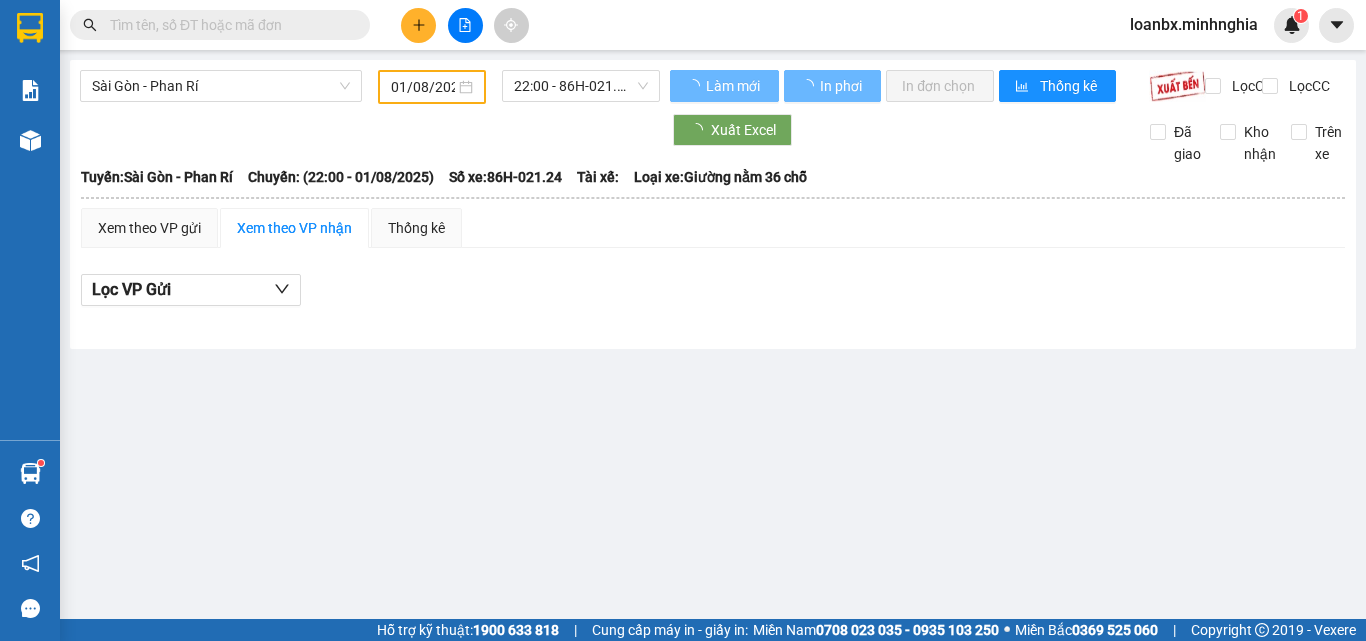 click on "01/08/2025" at bounding box center [432, 87] 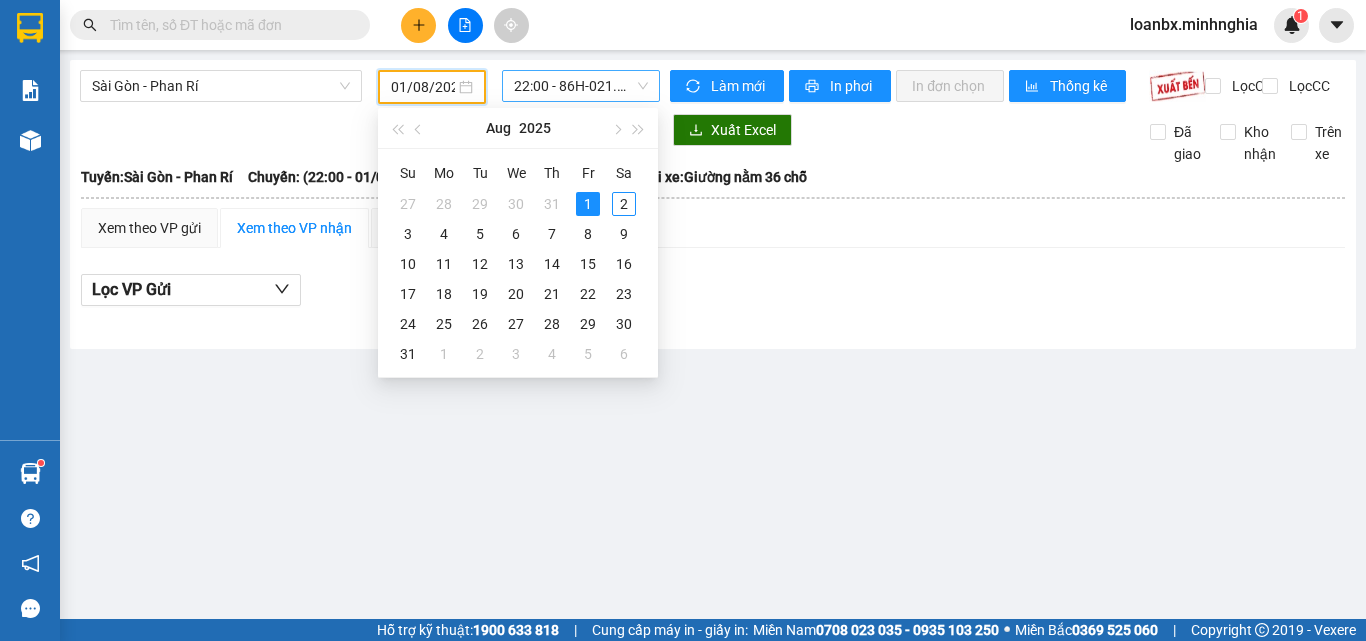 click on "[TIME]     - [CODE]" at bounding box center [581, 86] 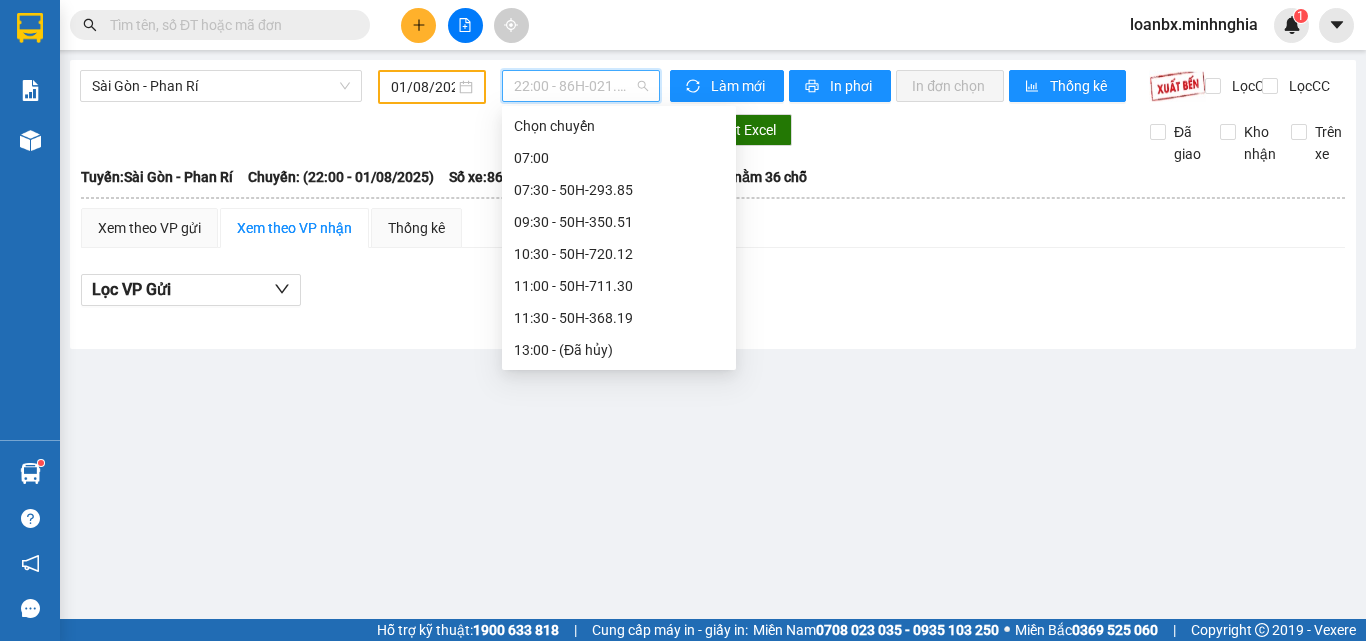 scroll, scrollTop: 352, scrollLeft: 0, axis: vertical 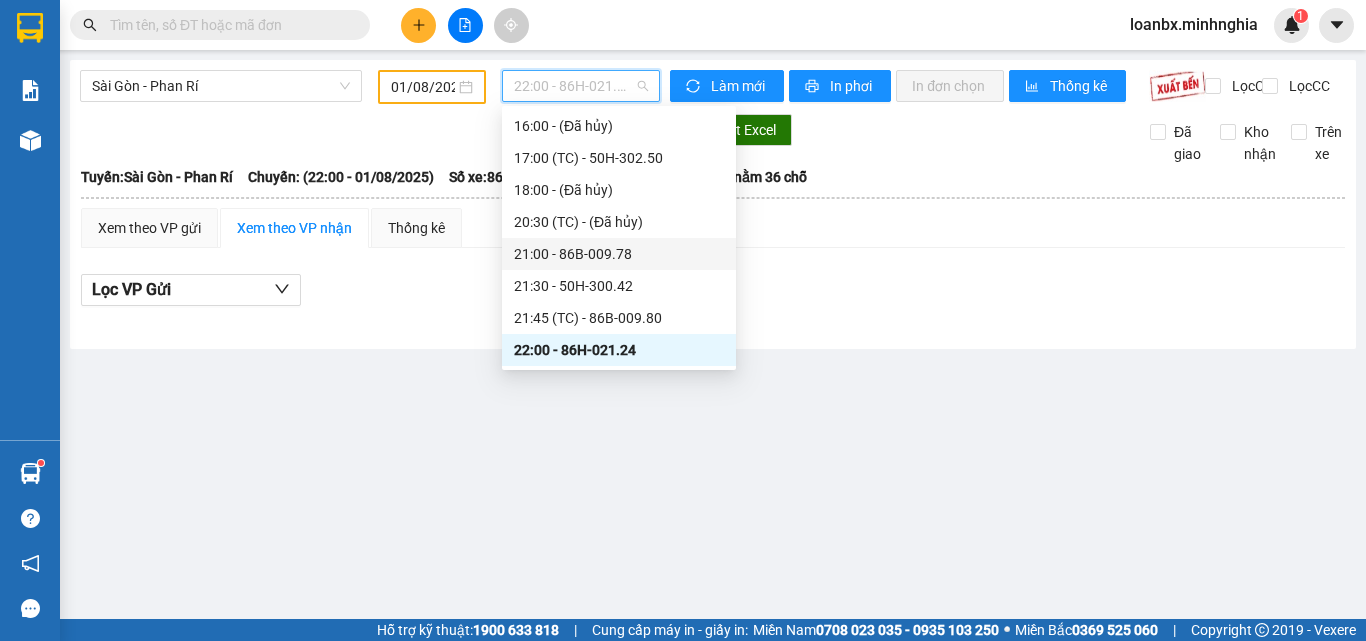 click on "01/08/2025" at bounding box center [423, 87] 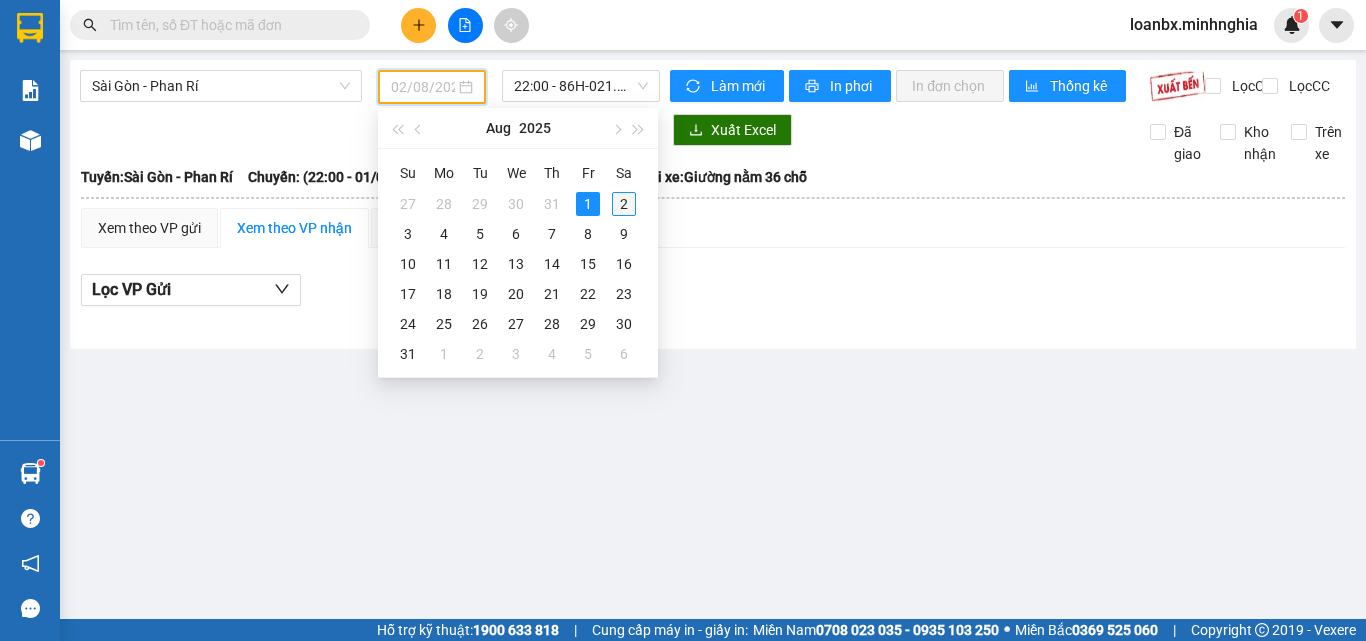 click on "2" at bounding box center [624, 204] 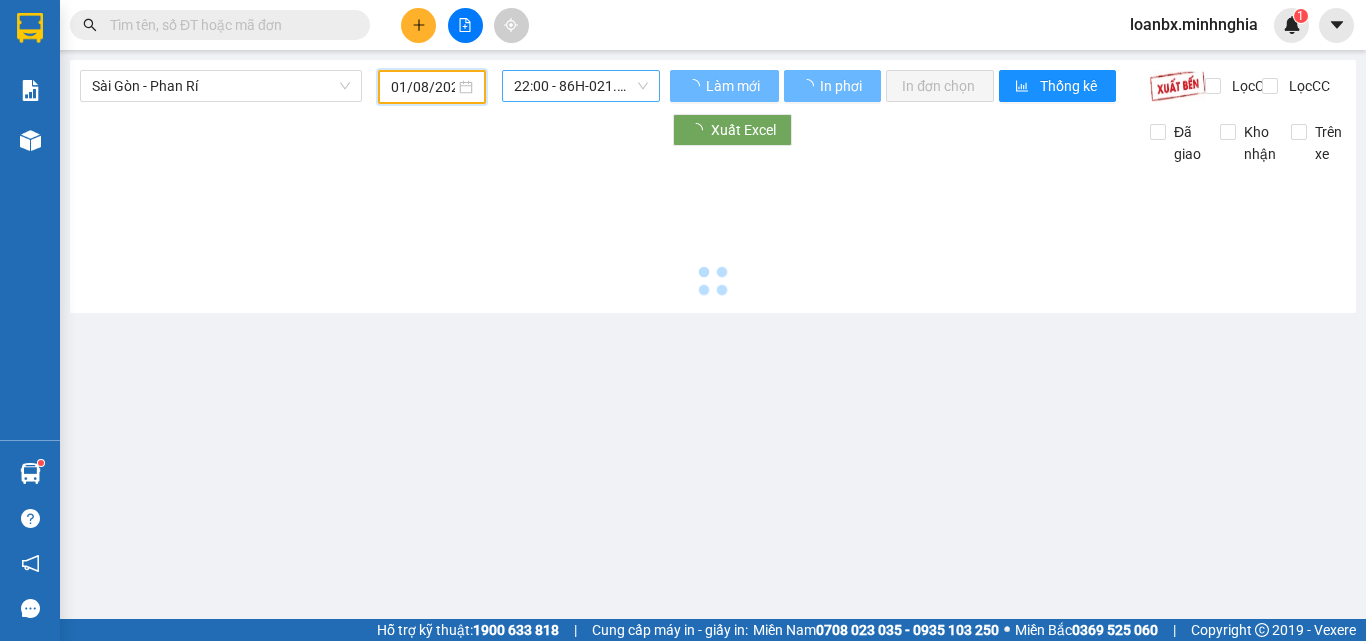 type on "02/08/2025" 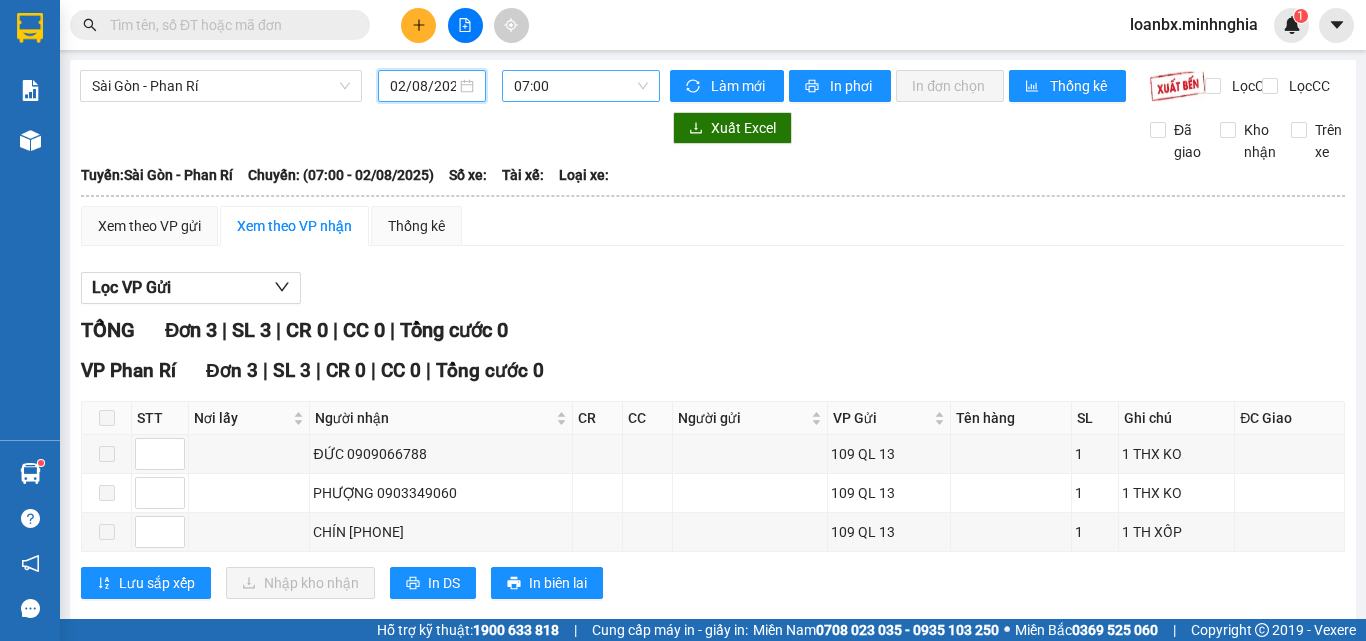 click on "07:00" at bounding box center (581, 86) 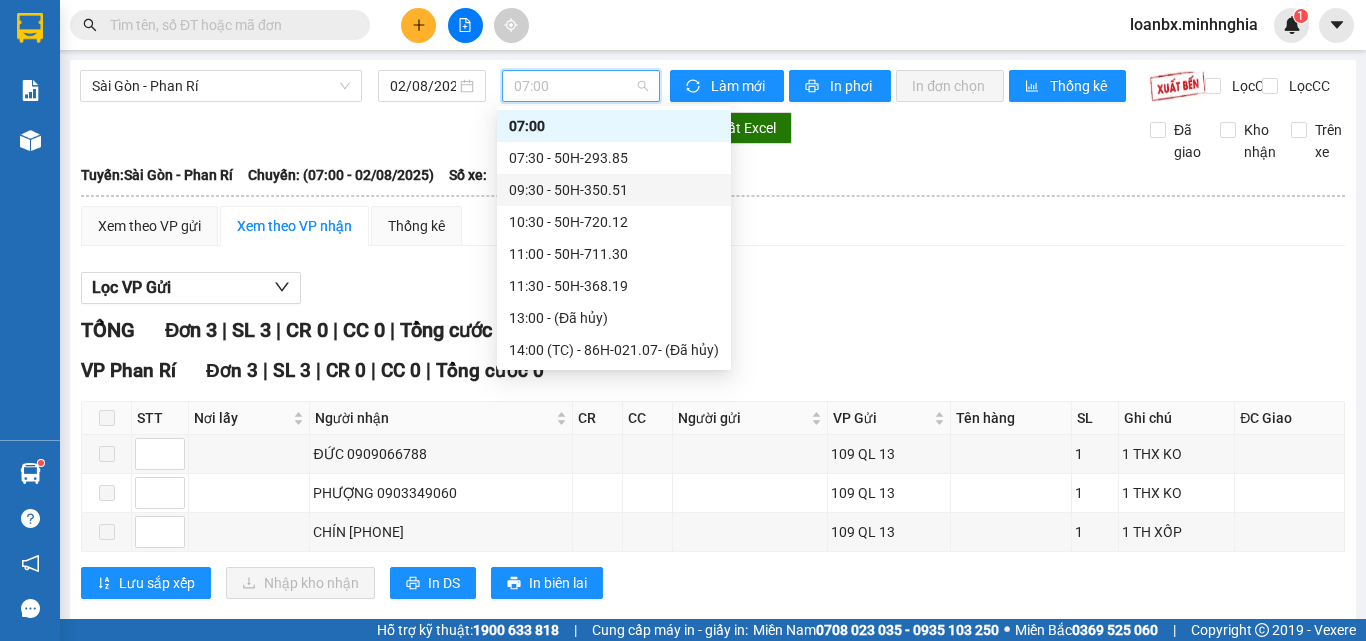 click on "[TIME]     - [CODE]" at bounding box center [614, 190] 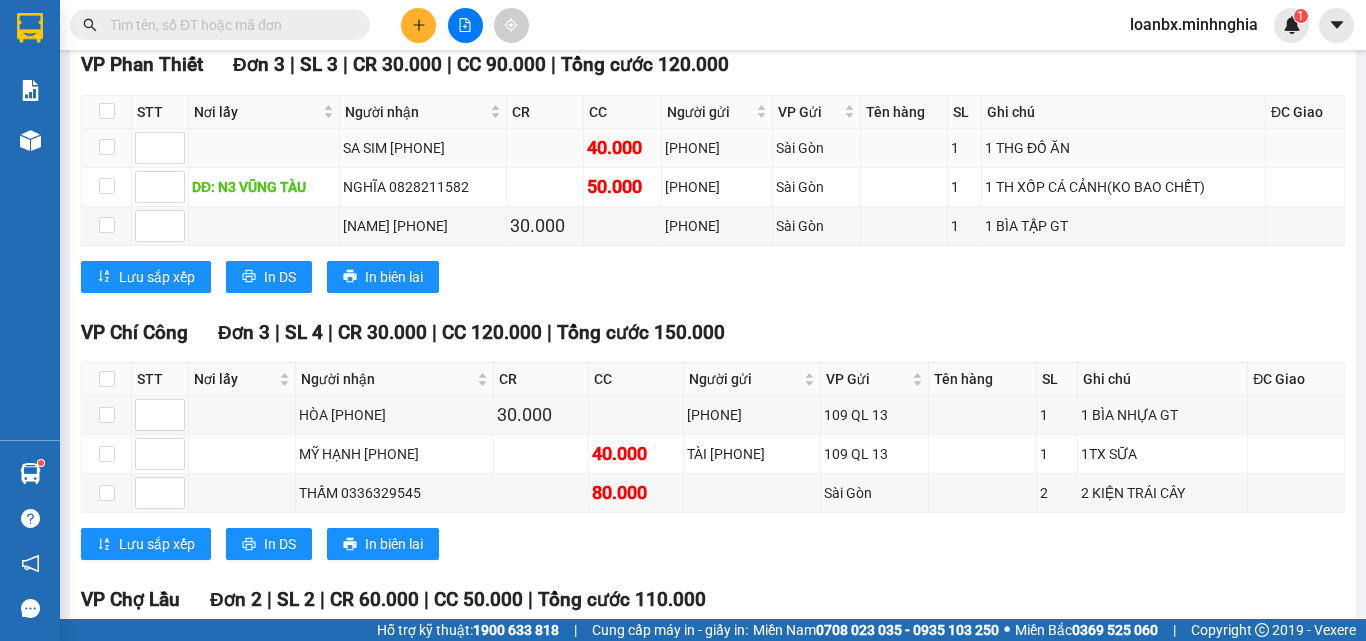scroll, scrollTop: 1543, scrollLeft: 0, axis: vertical 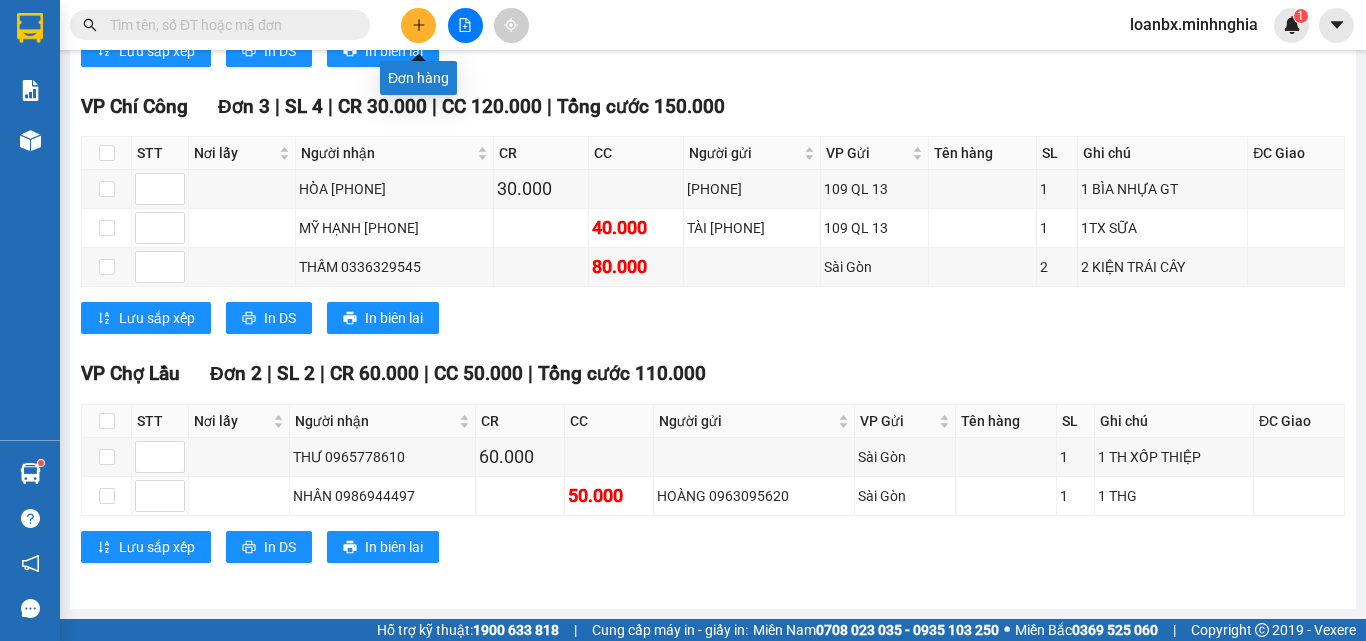 click at bounding box center (418, 25) 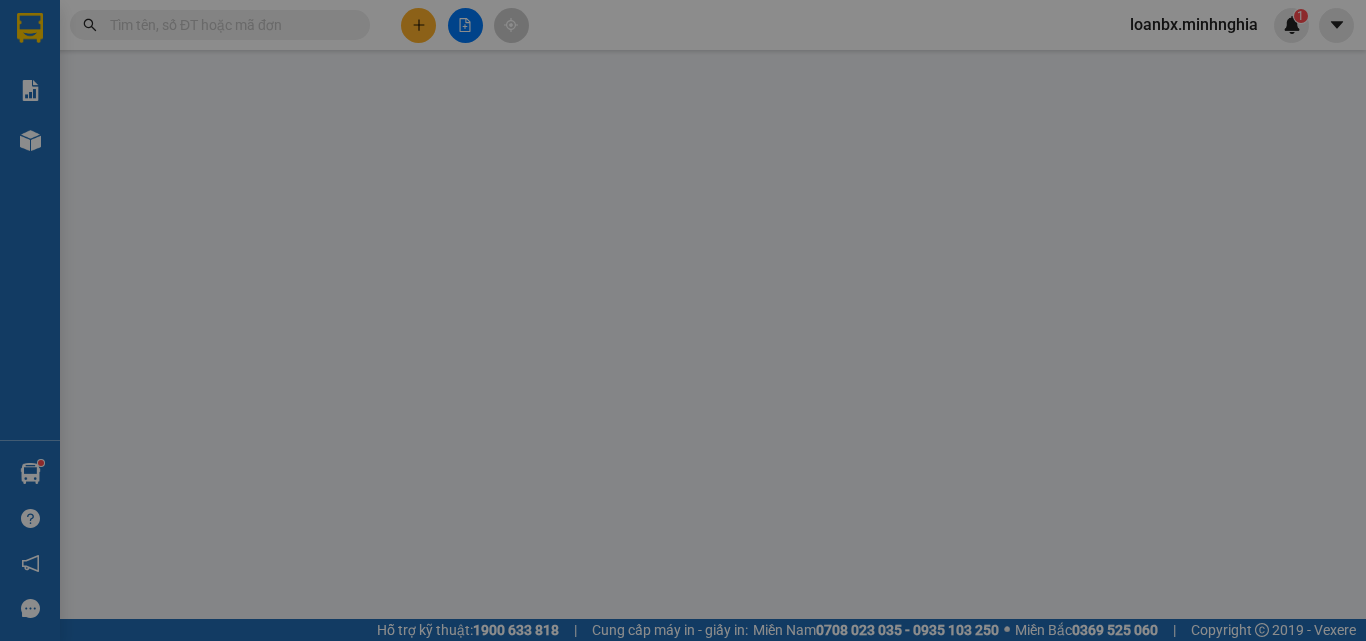 scroll, scrollTop: 0, scrollLeft: 0, axis: both 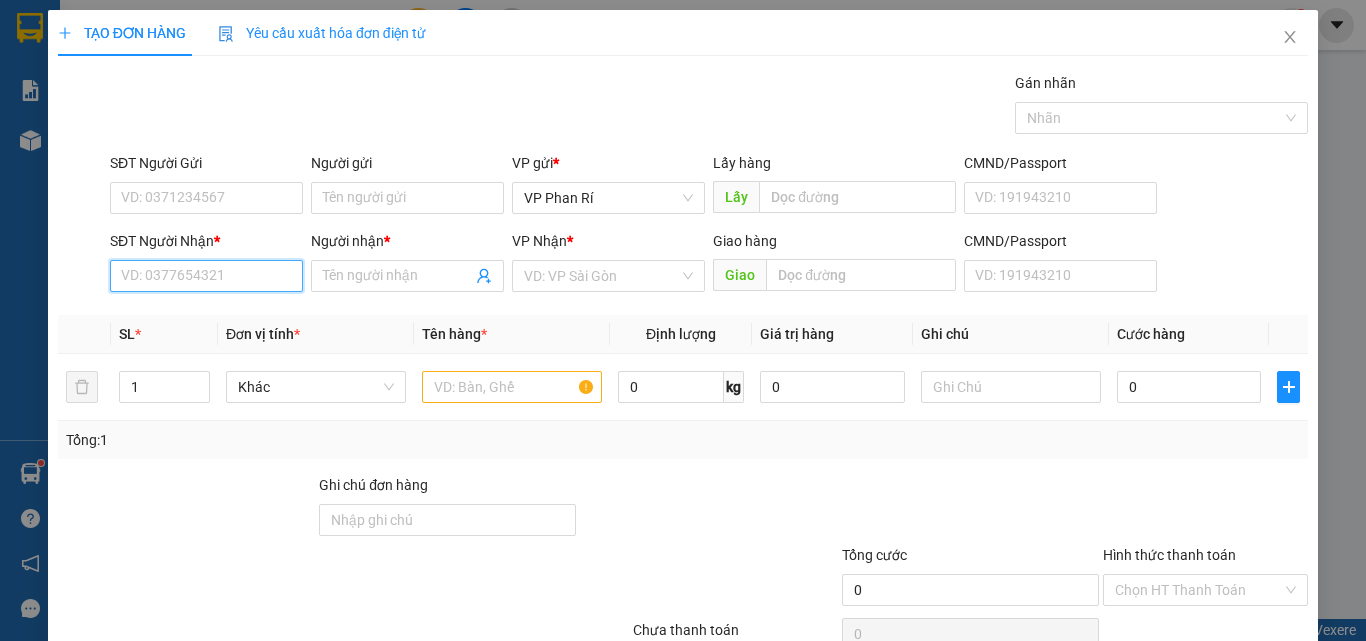 click on "SĐT Người Nhận  *" at bounding box center (206, 276) 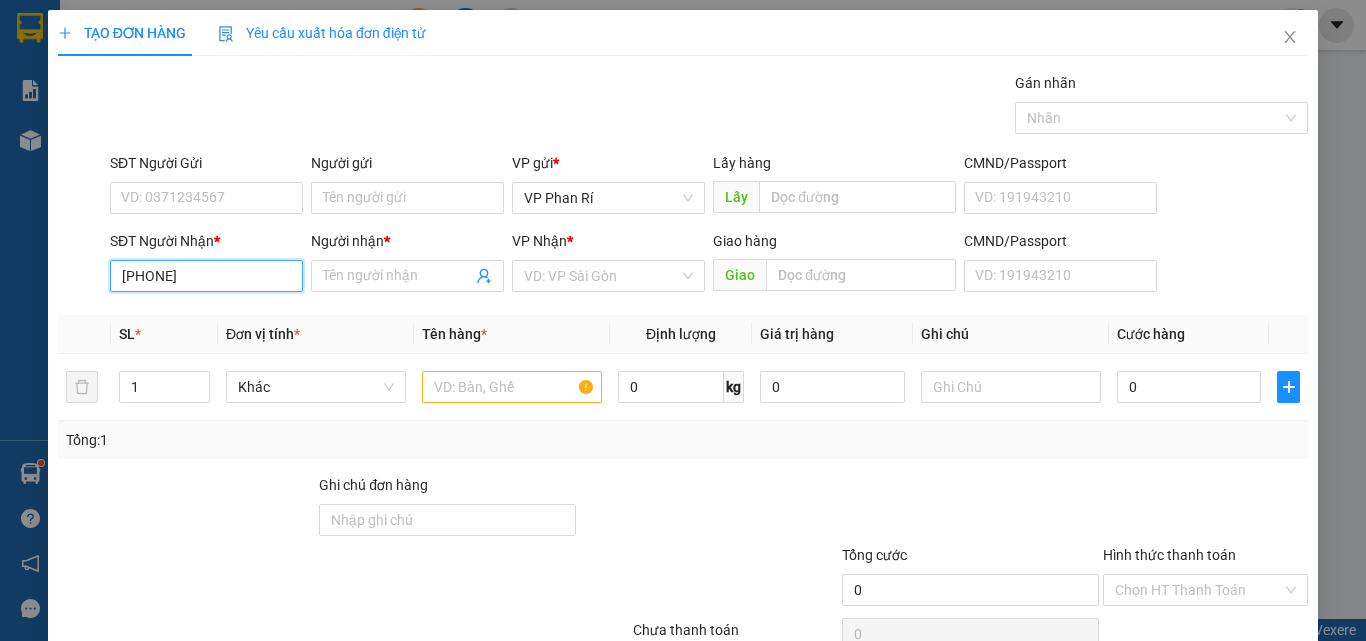type on "[PHONE]" 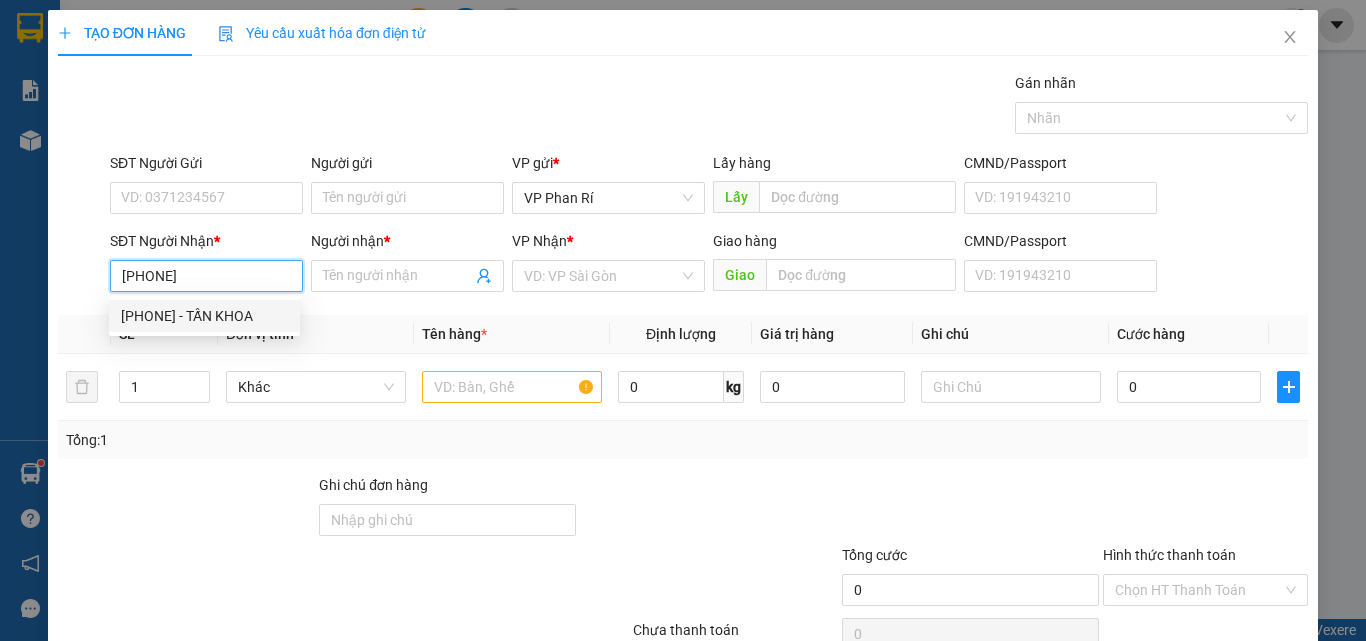 click on "[PHONE] - TẤN KHOA" at bounding box center (204, 316) 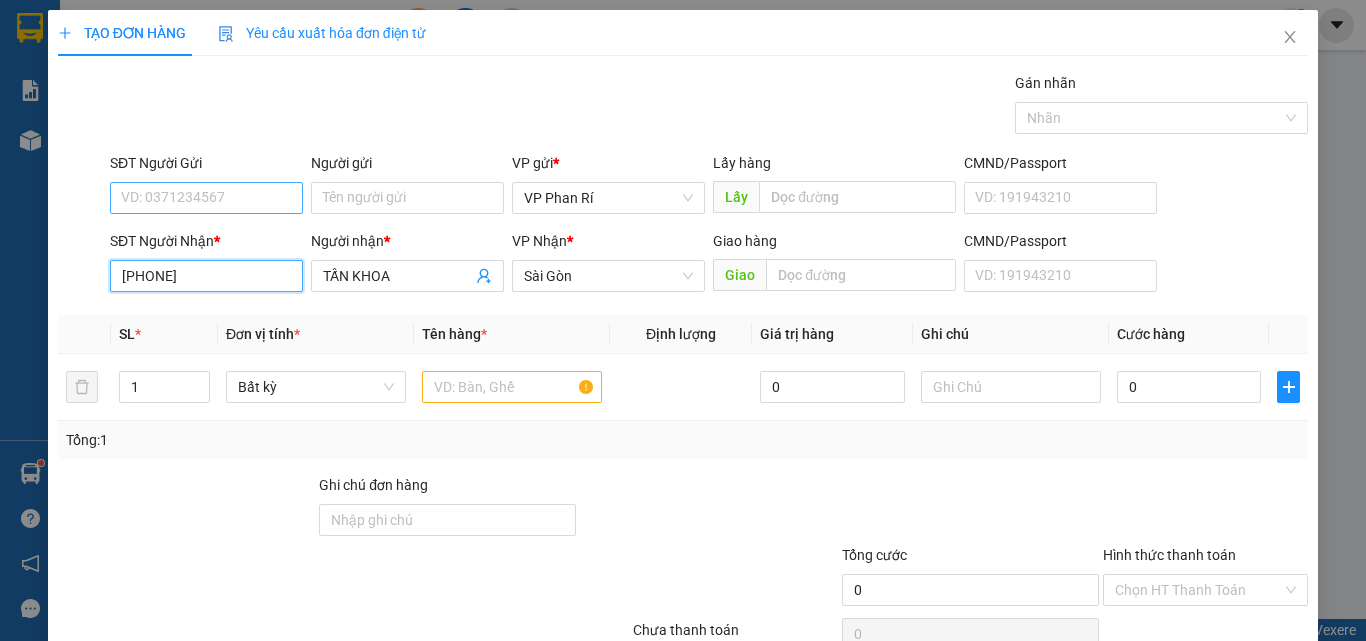 type on "[PHONE]" 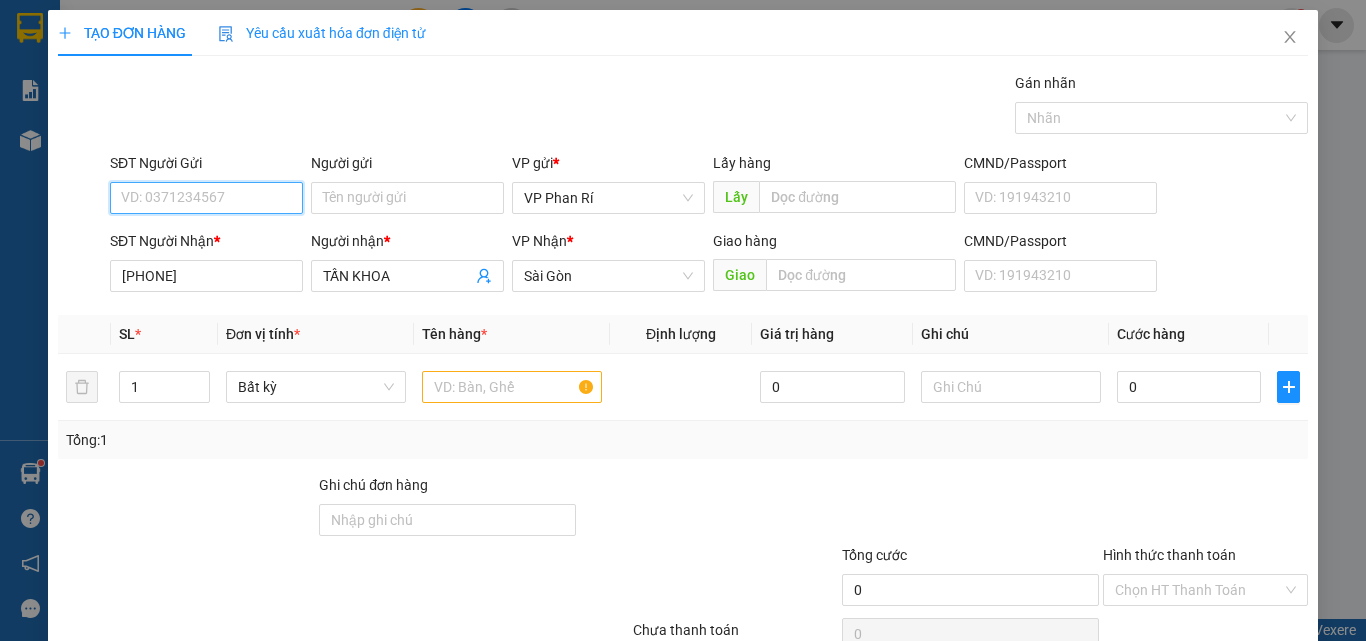 click on "SĐT Người Gửi" at bounding box center (206, 198) 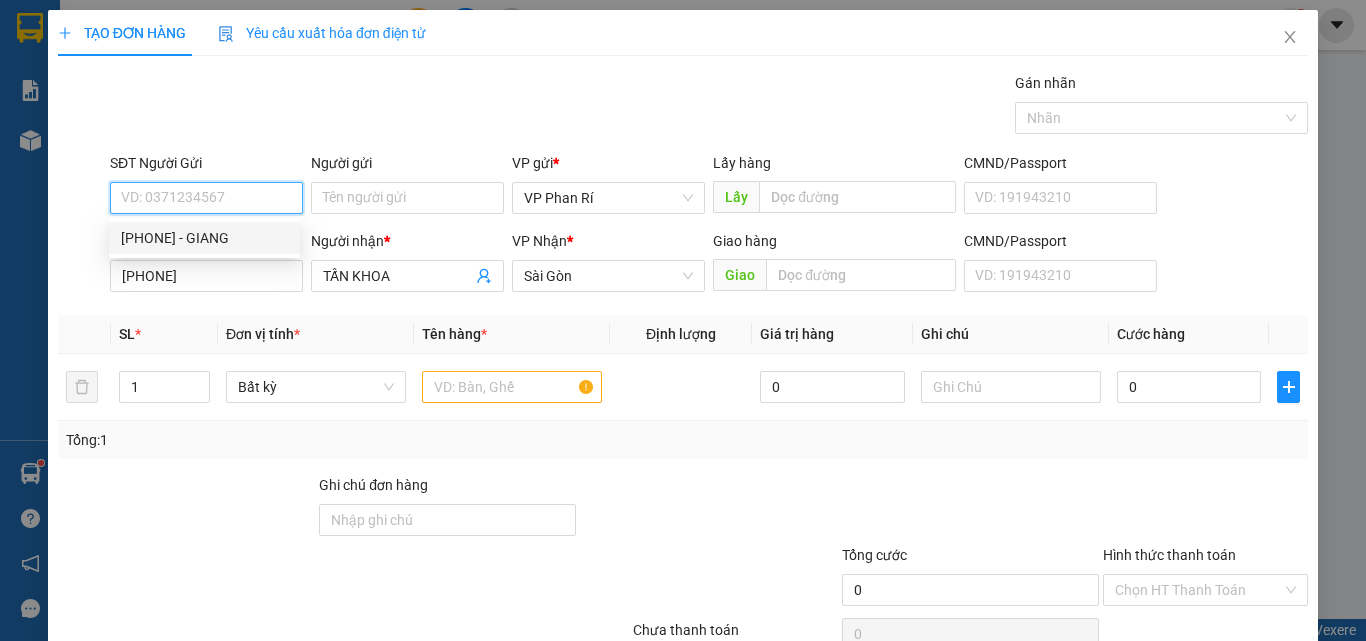 click on "[PHONE] - GIANG" at bounding box center [204, 238] 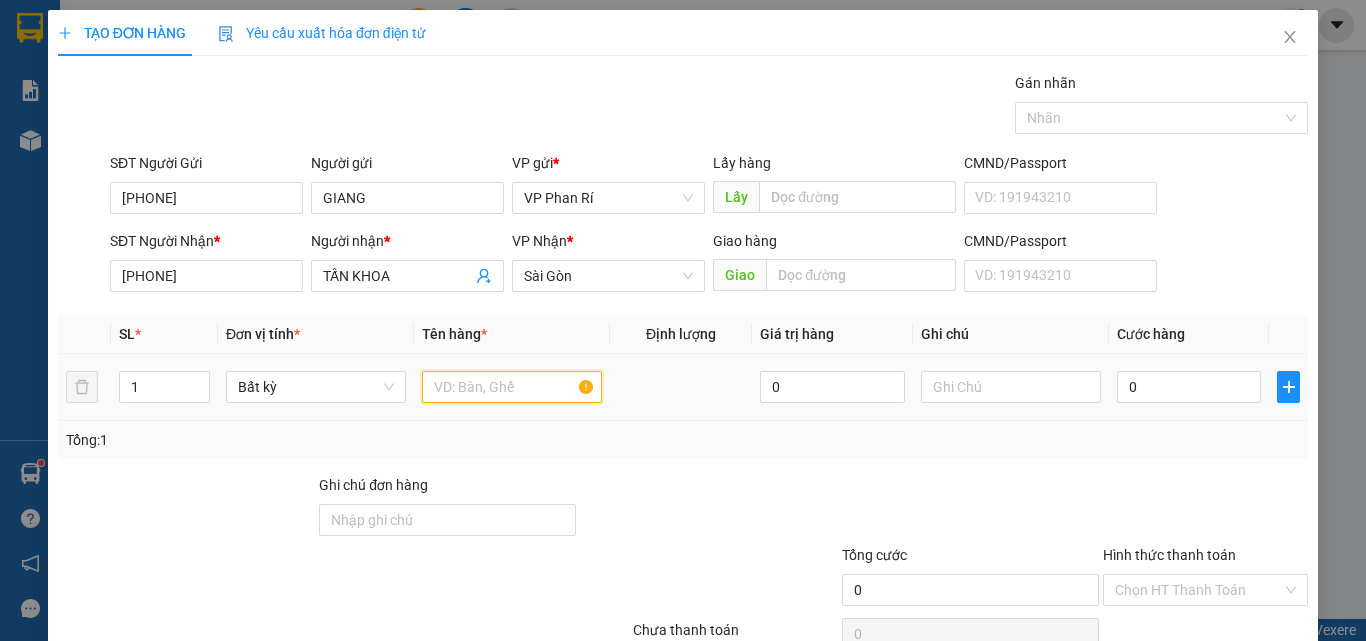 click at bounding box center (512, 387) 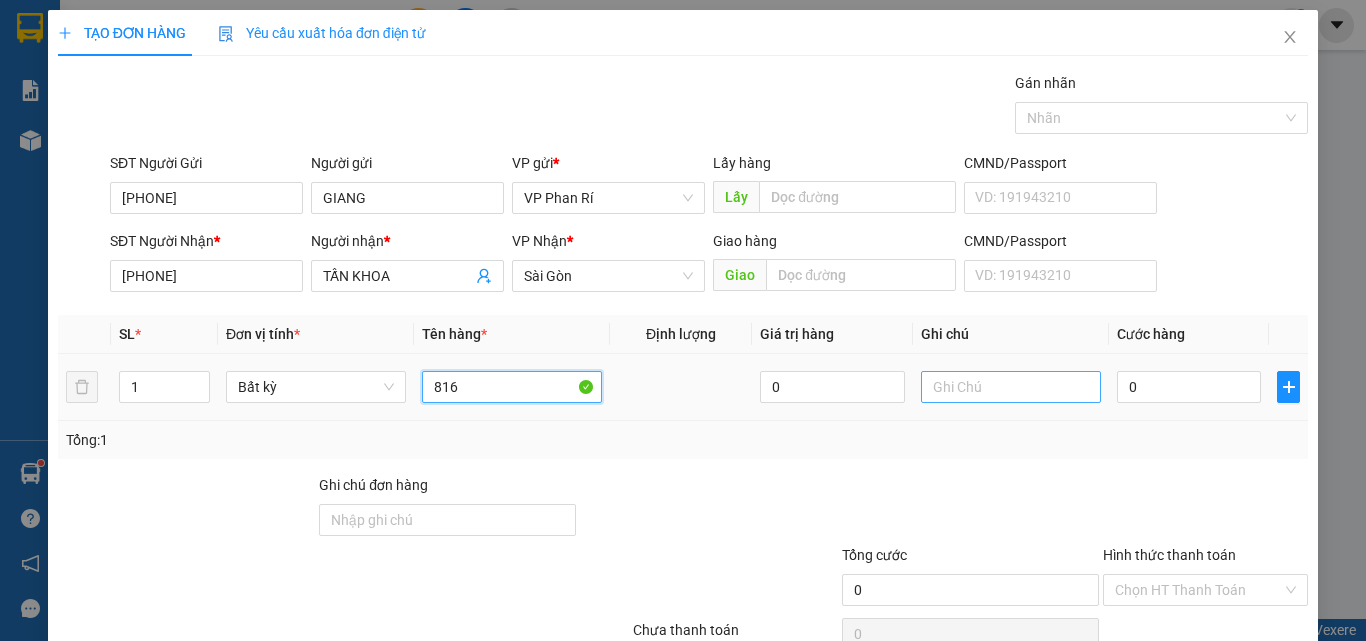 type on "816" 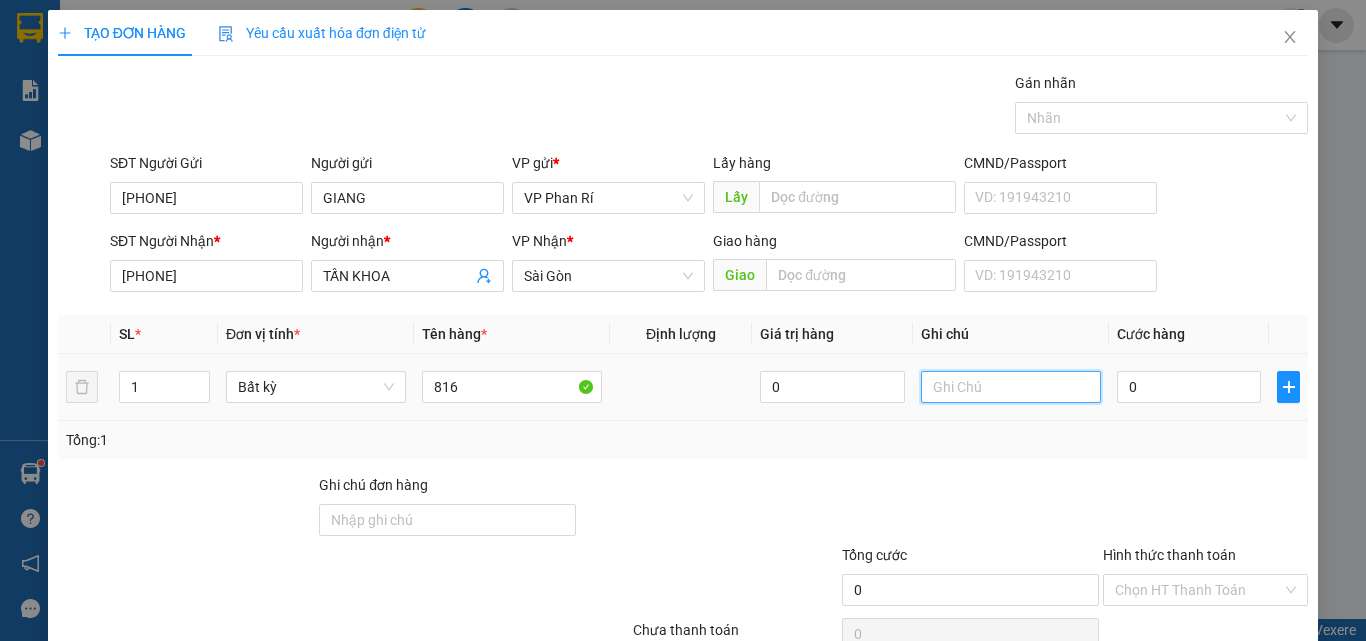 click at bounding box center [1011, 387] 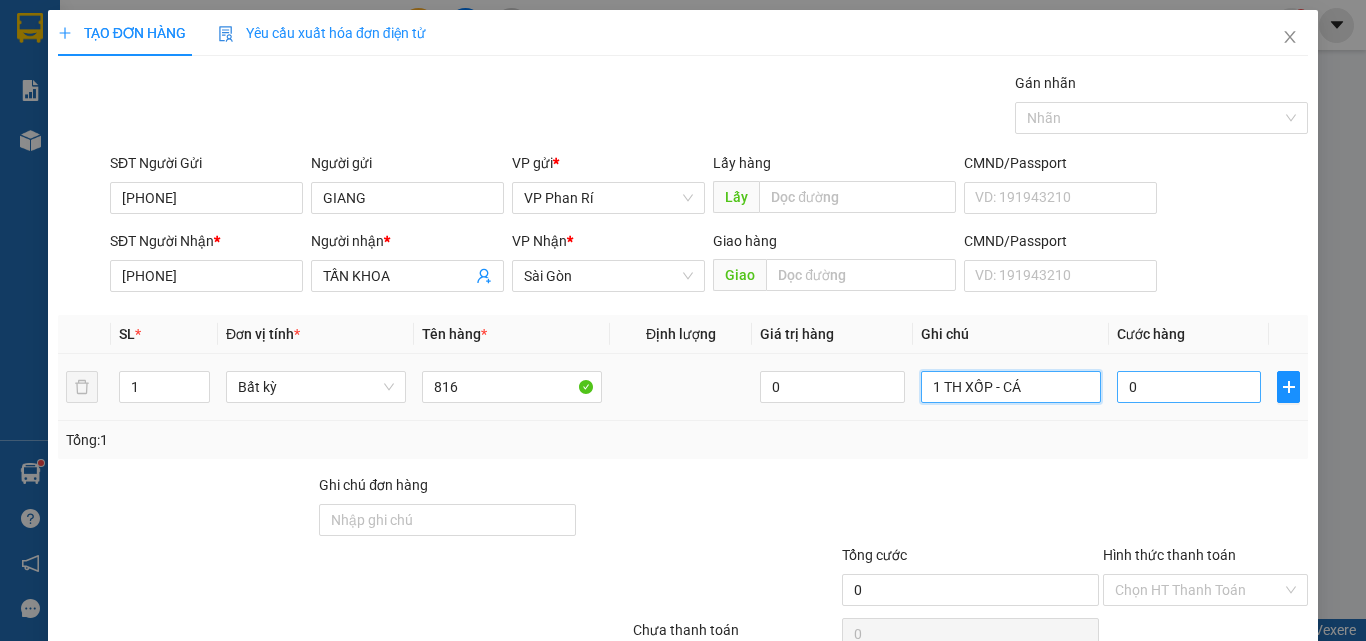 type on "1 TH XỐP - CÁ" 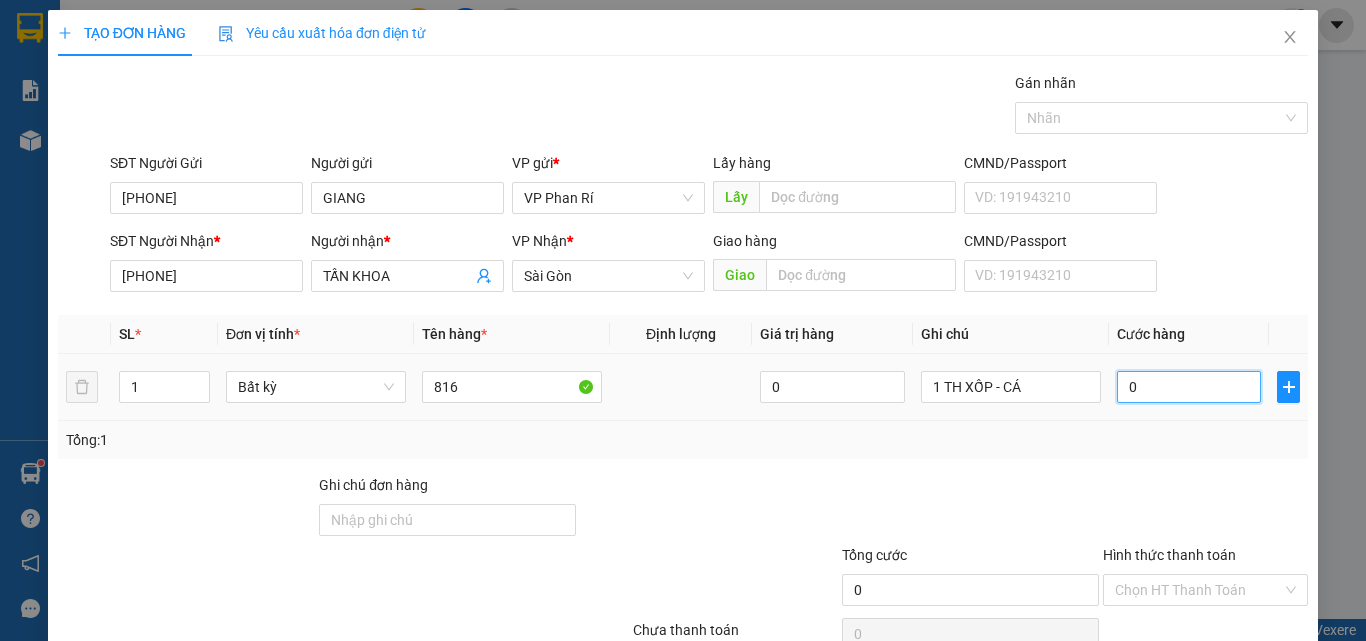click on "0" at bounding box center (1189, 387) 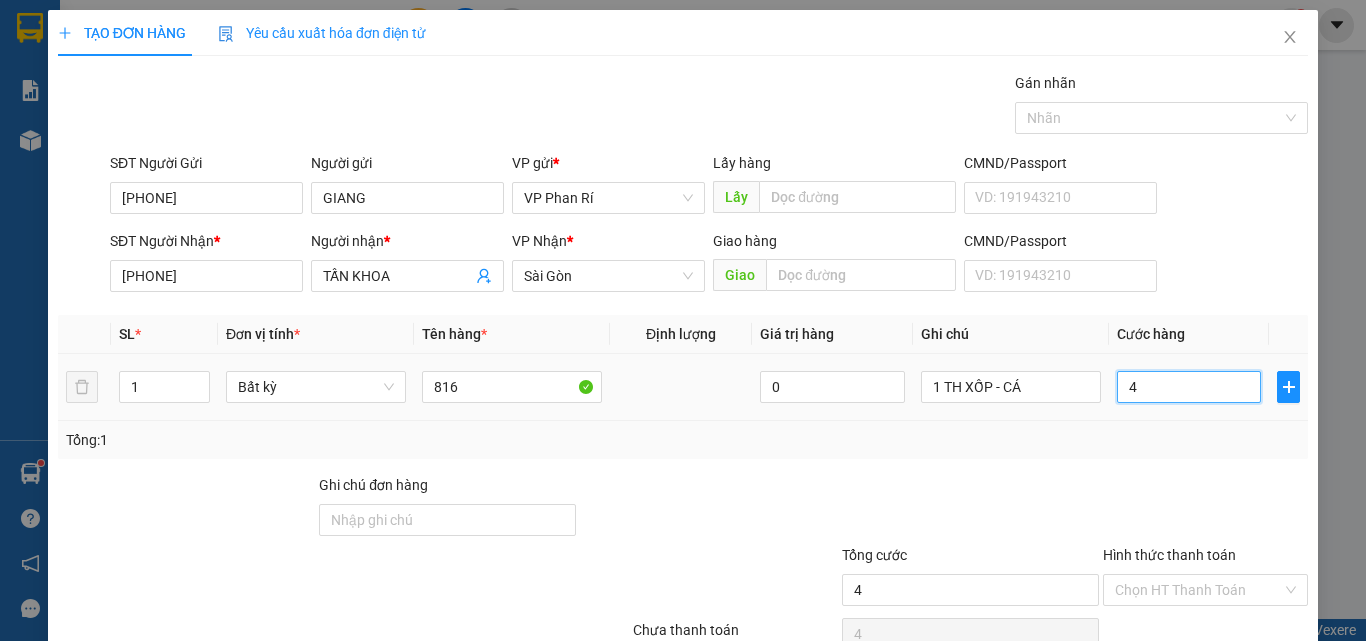 type on "40" 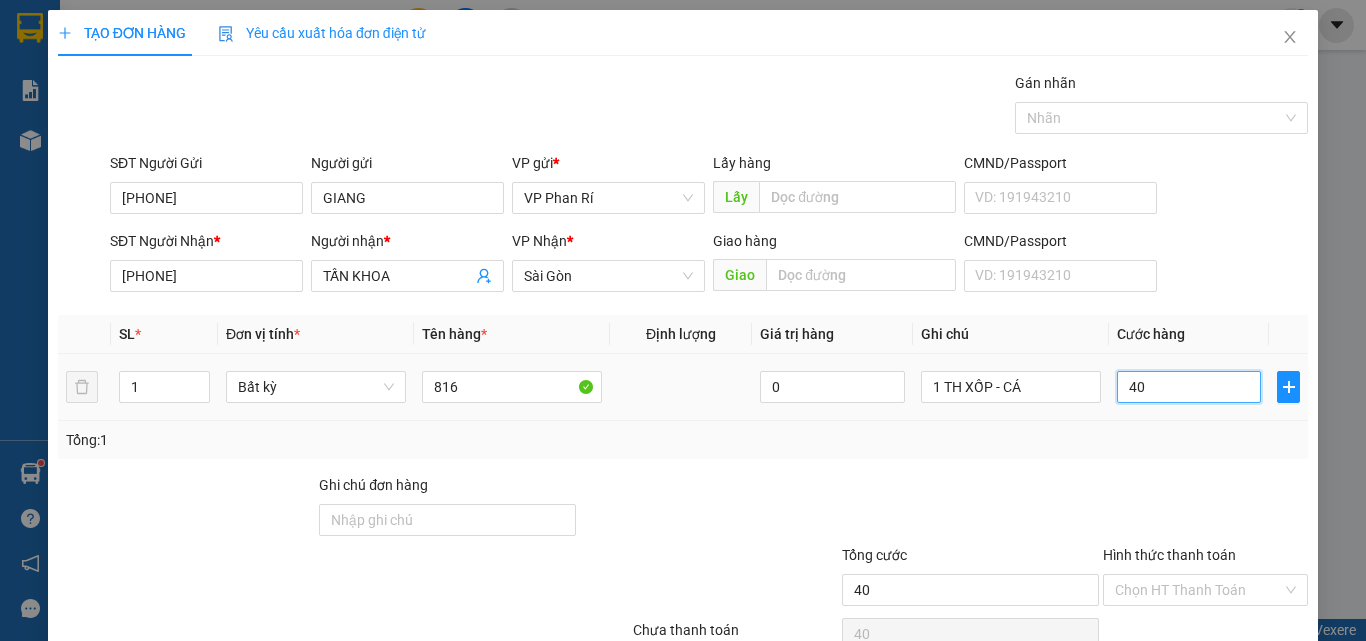 scroll, scrollTop: 99, scrollLeft: 0, axis: vertical 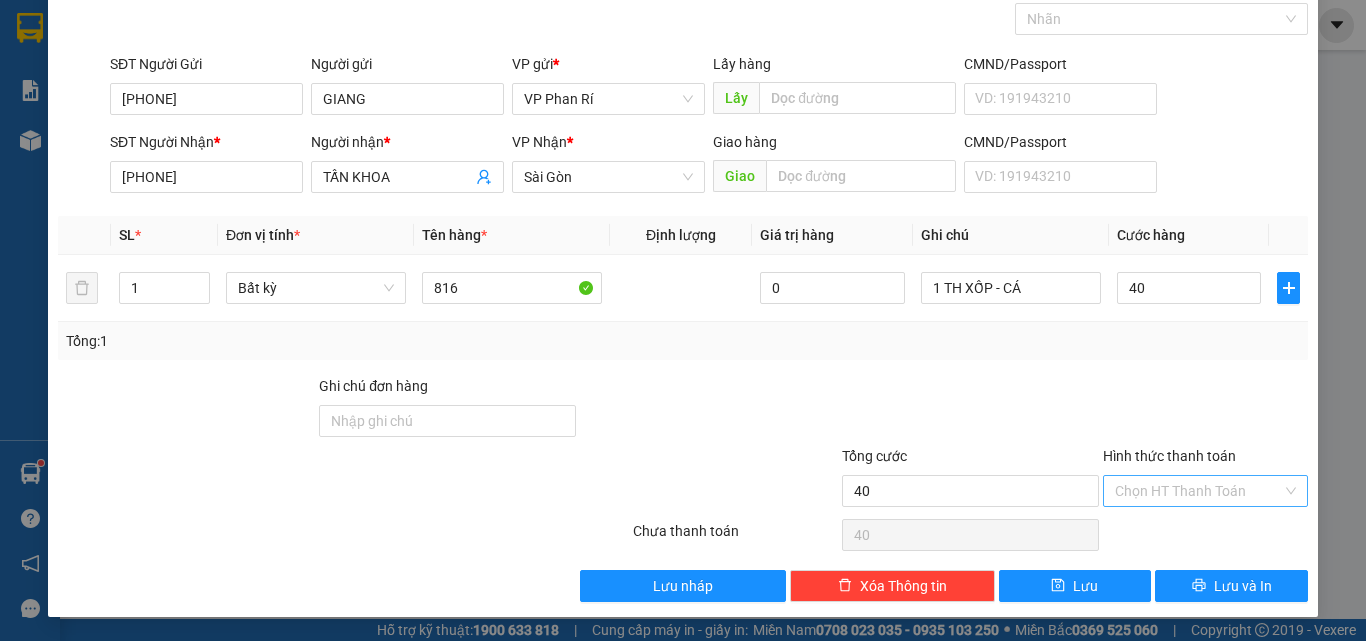 type on "40.000" 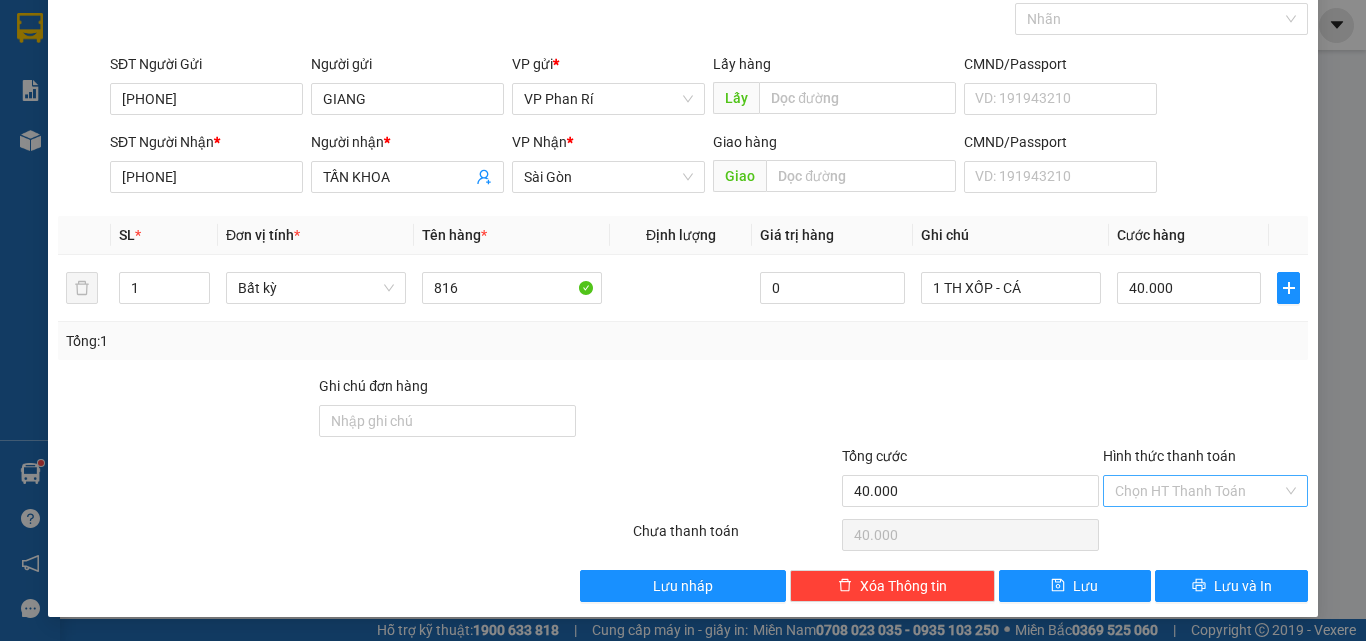 drag, startPoint x: 1179, startPoint y: 482, endPoint x: 1177, endPoint y: 501, distance: 19.104973 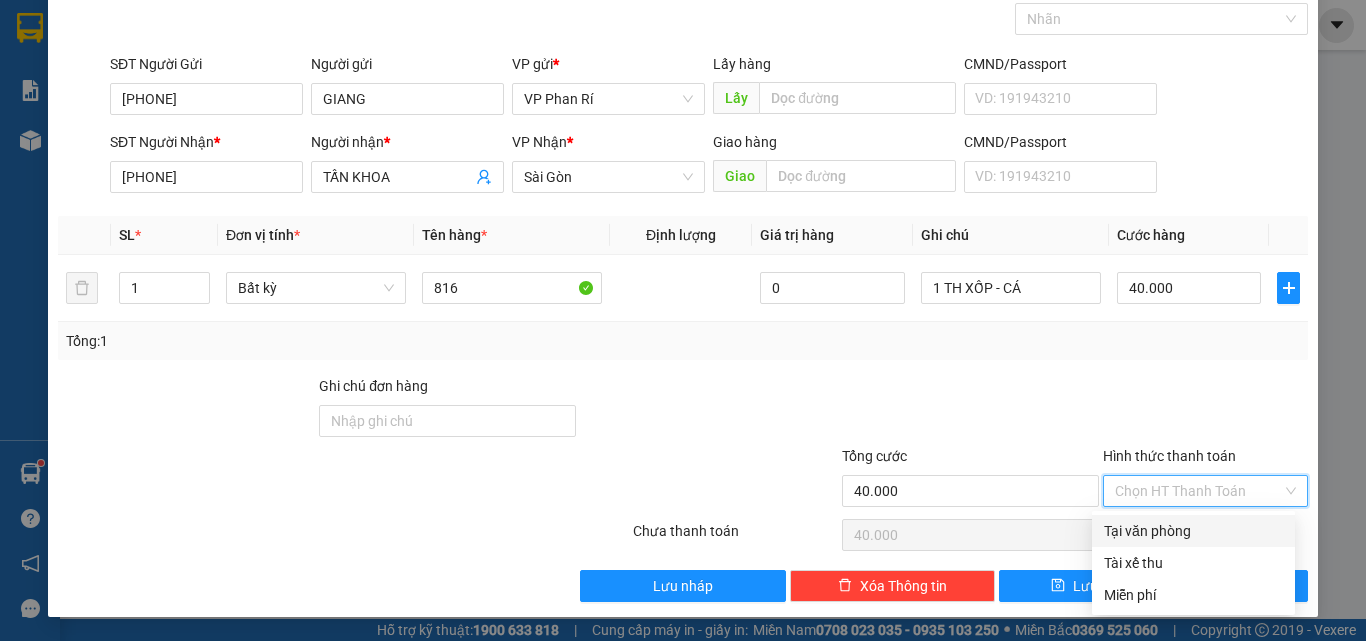 click on "Tại văn phòng" at bounding box center [1193, 531] 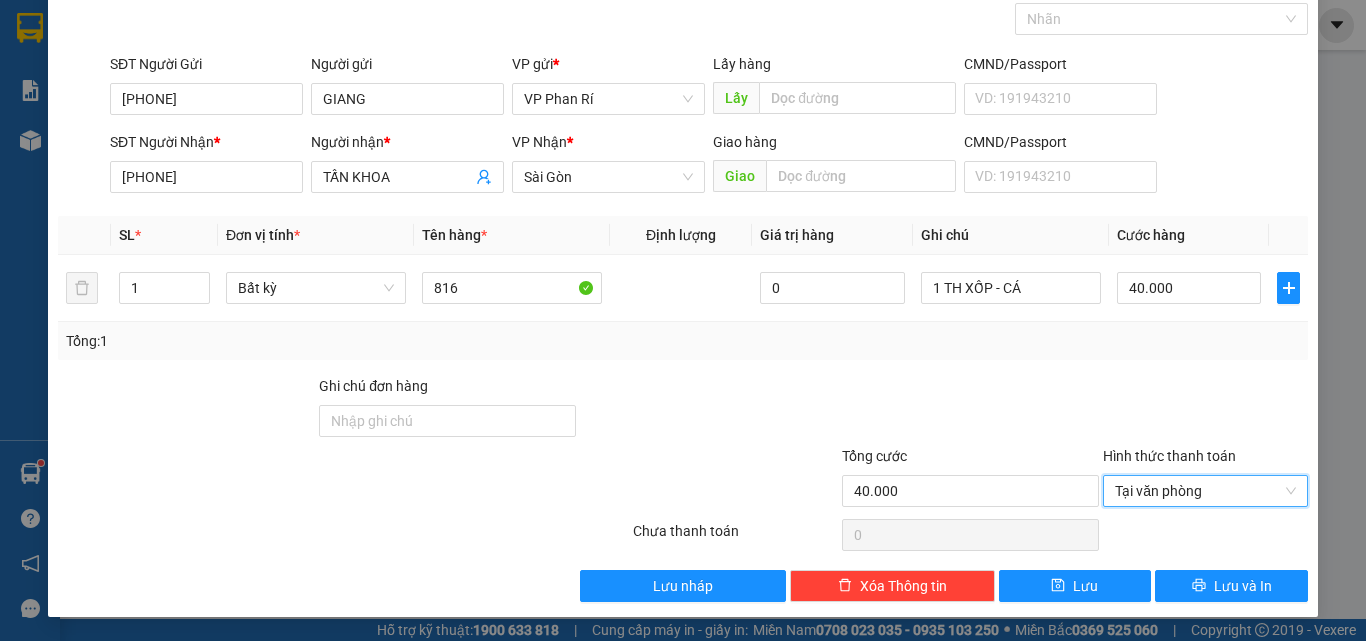 click on "SĐT Người Gửi [PHONE] Người gửi [NAME] VP gửi  * VP Phan Rí Lấy hàng Lấy CMND/Passport VD: [ID_NUMBER] SĐT Người Nhận  * [PHONE] Người nhận  * [NAME] VP Nhận  * Sài Gòn Giao hàng Giao CMND/Passport VD: [ID_NUMBER]" at bounding box center (683, 264) 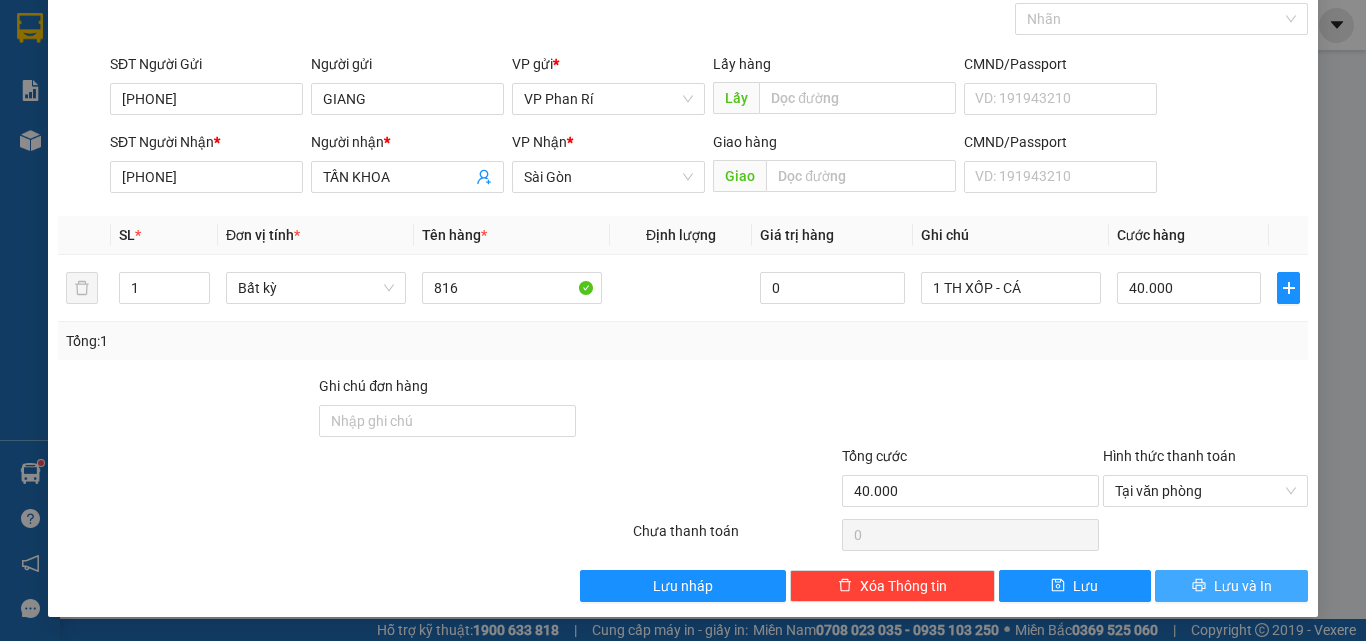 click on "Lưu và In" at bounding box center [1243, 586] 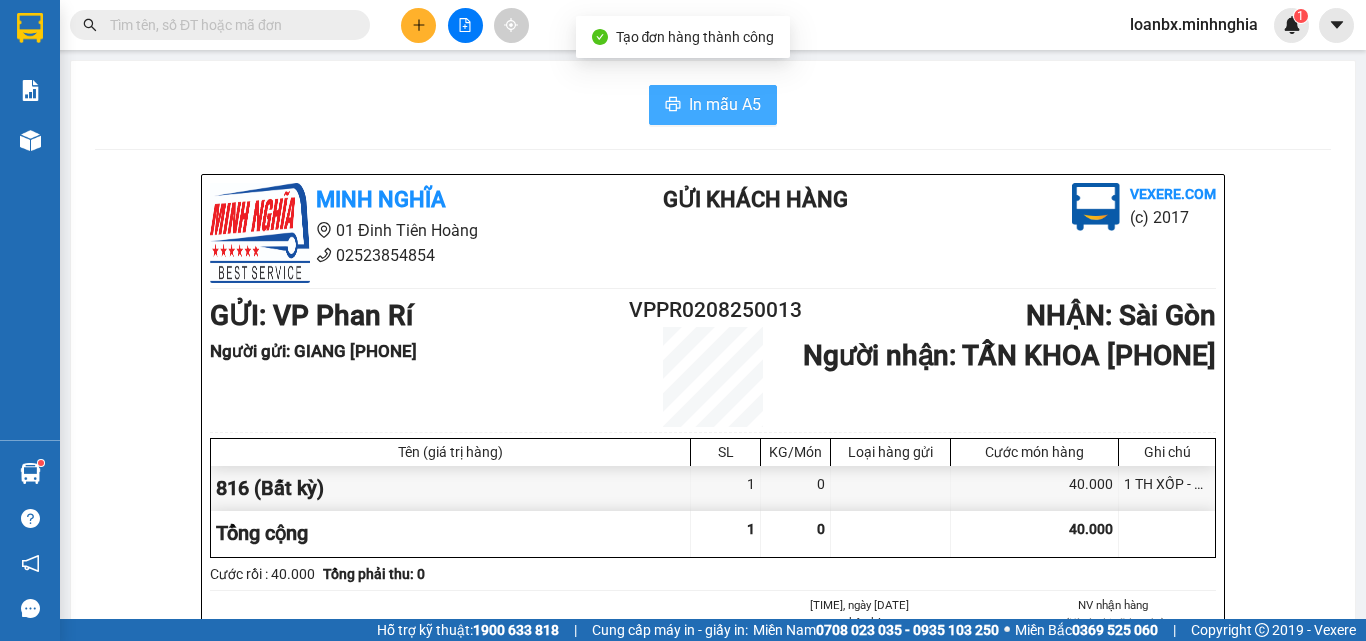 click on "In mẫu A5" at bounding box center [725, 104] 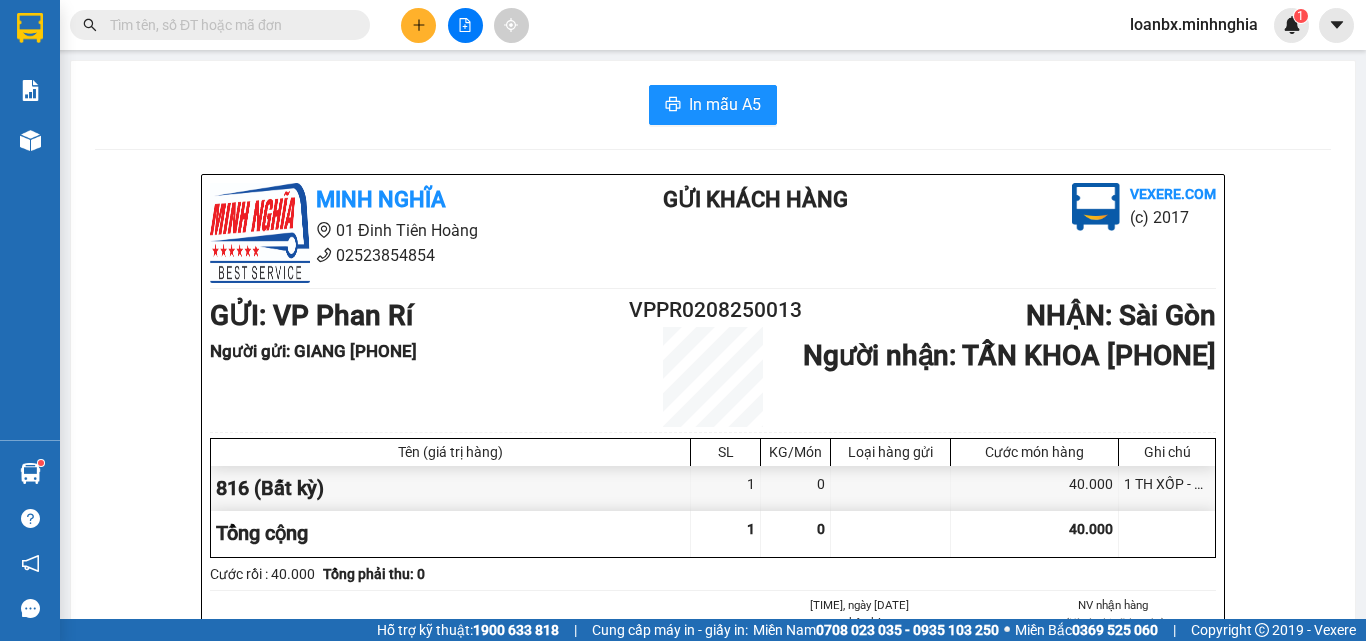 click on "In mẫu A5" at bounding box center [713, 105] 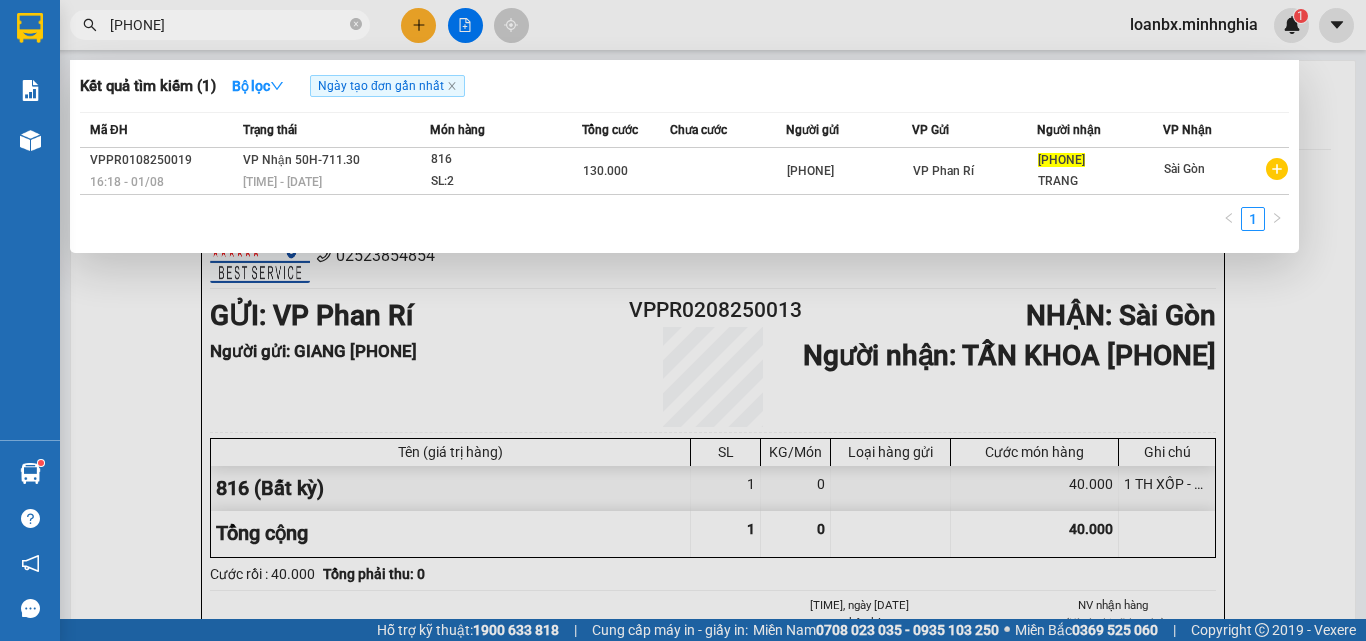 type on "[PHONE]" 